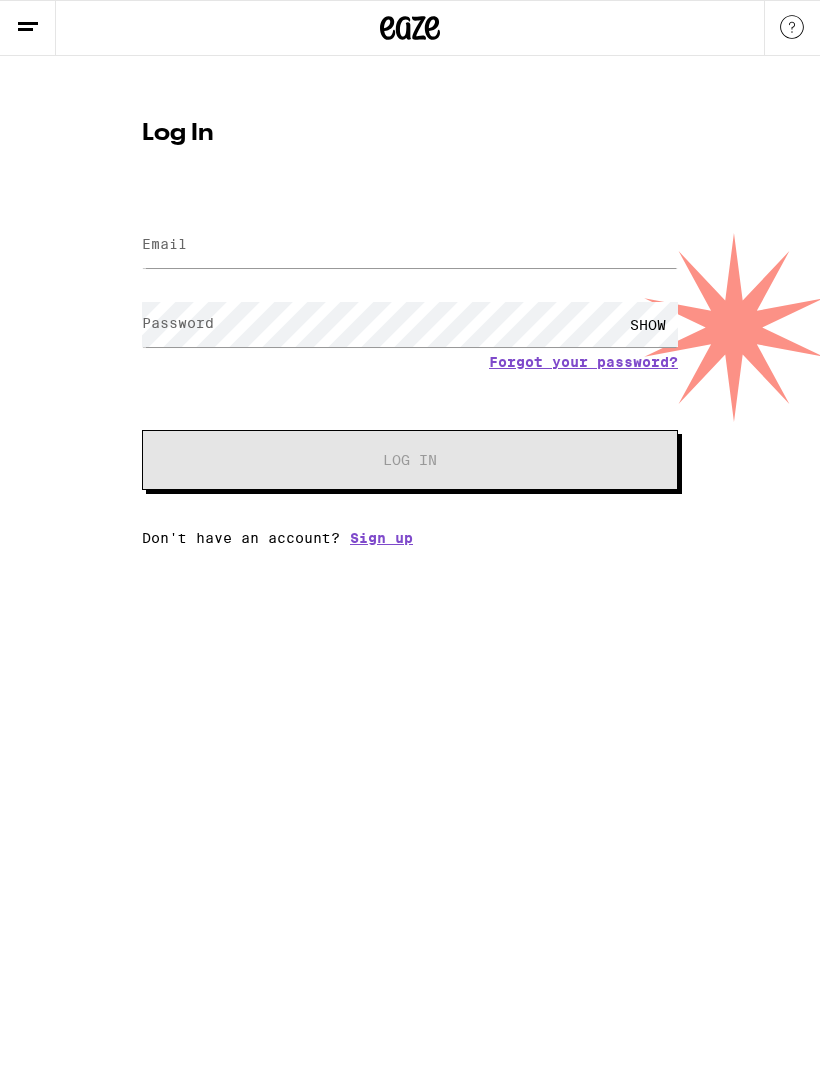 scroll, scrollTop: 0, scrollLeft: 0, axis: both 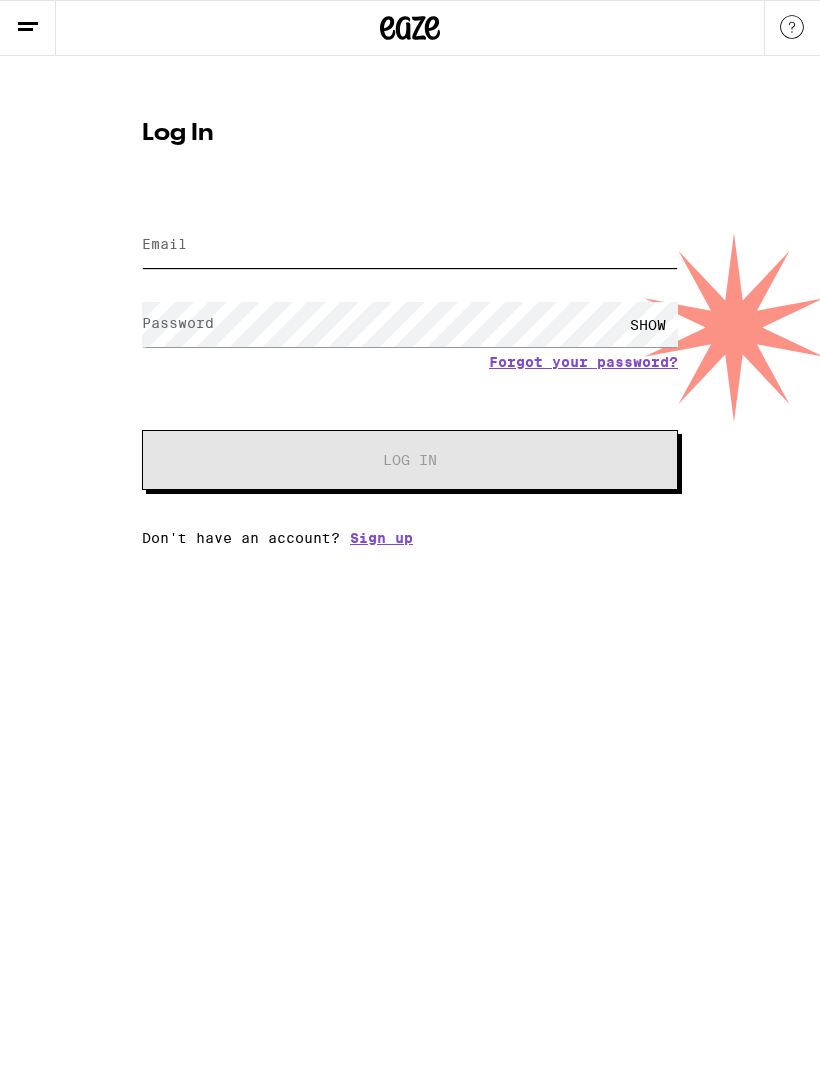 click on "Email" at bounding box center (410, 245) 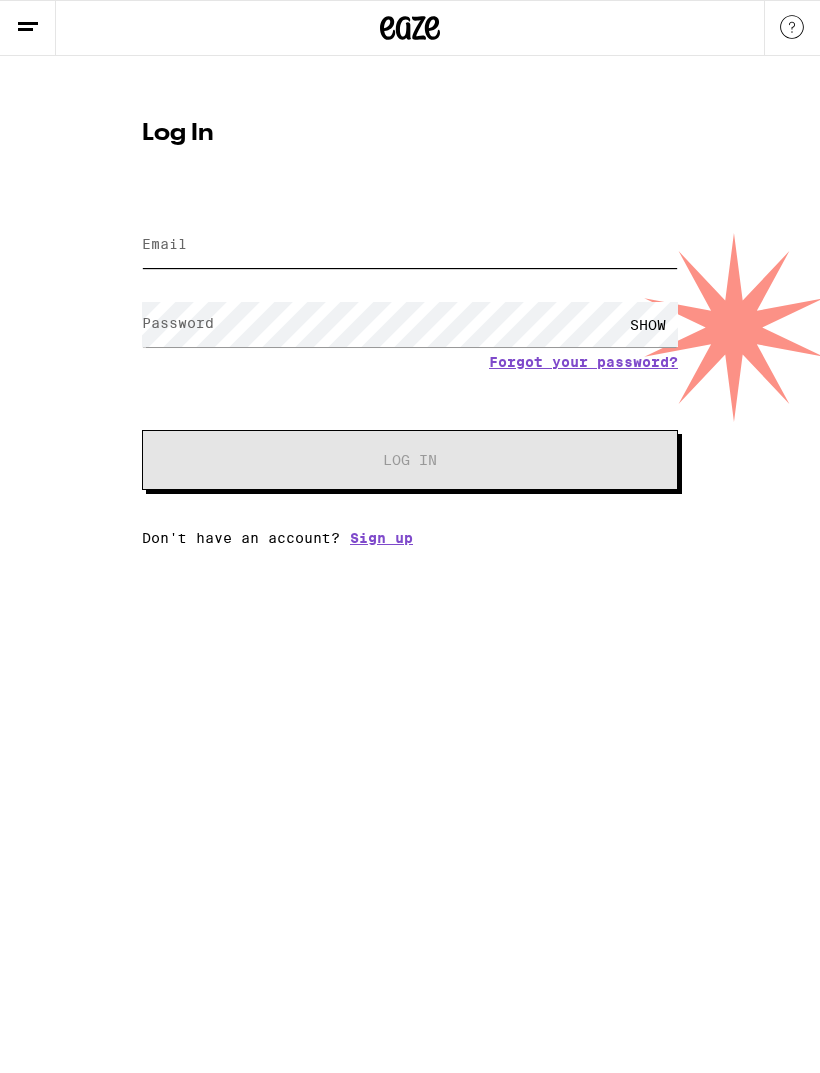 type on "haleymk21@gmail.com" 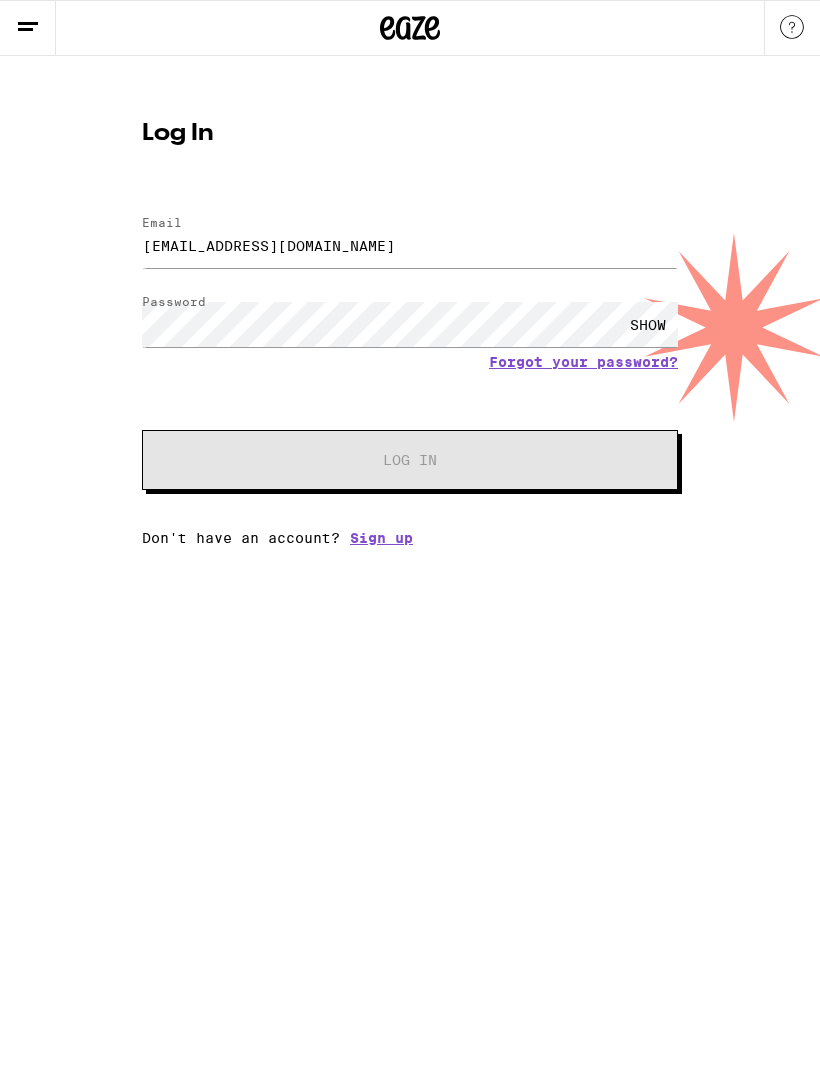 scroll, scrollTop: 0, scrollLeft: 0, axis: both 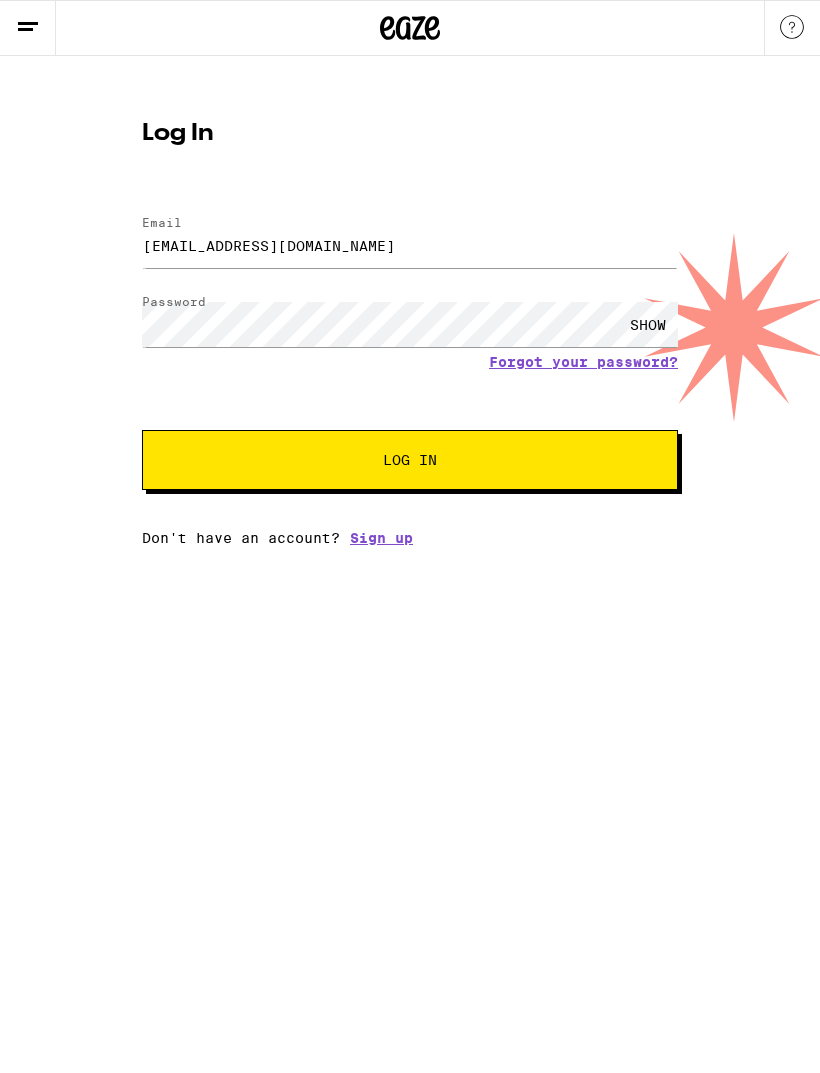 click on "Log In" at bounding box center (410, 460) 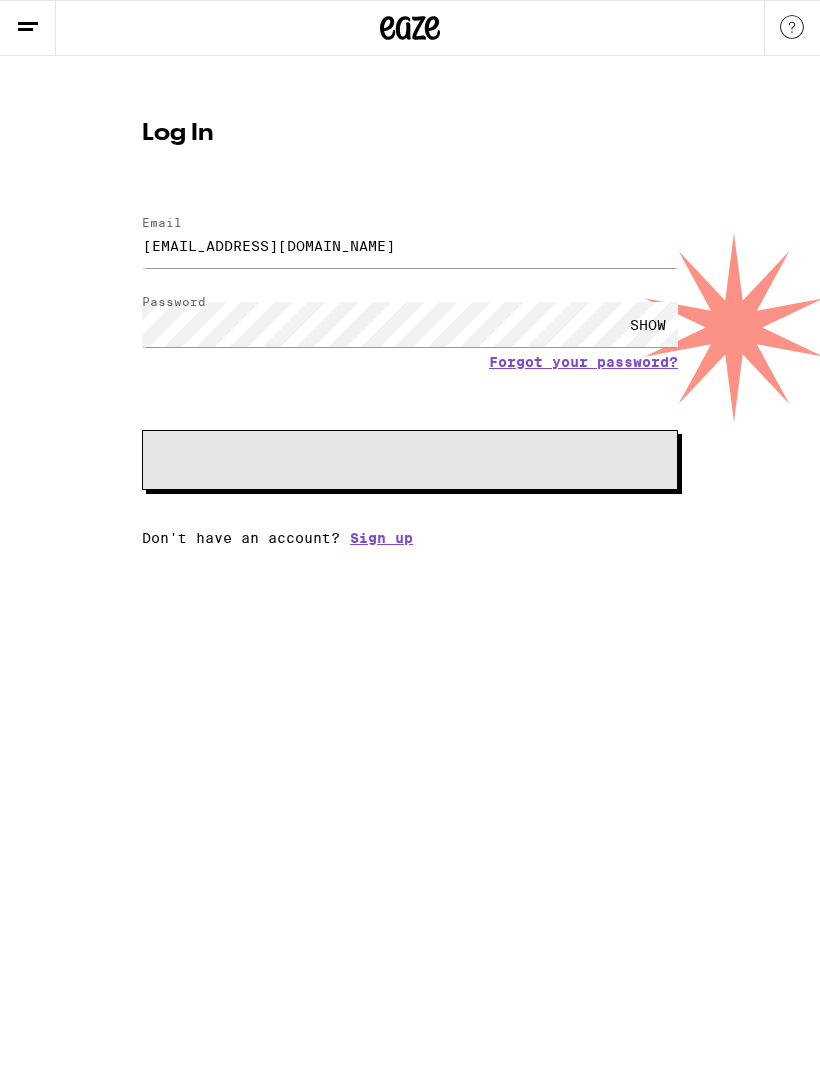 scroll, scrollTop: 0, scrollLeft: 0, axis: both 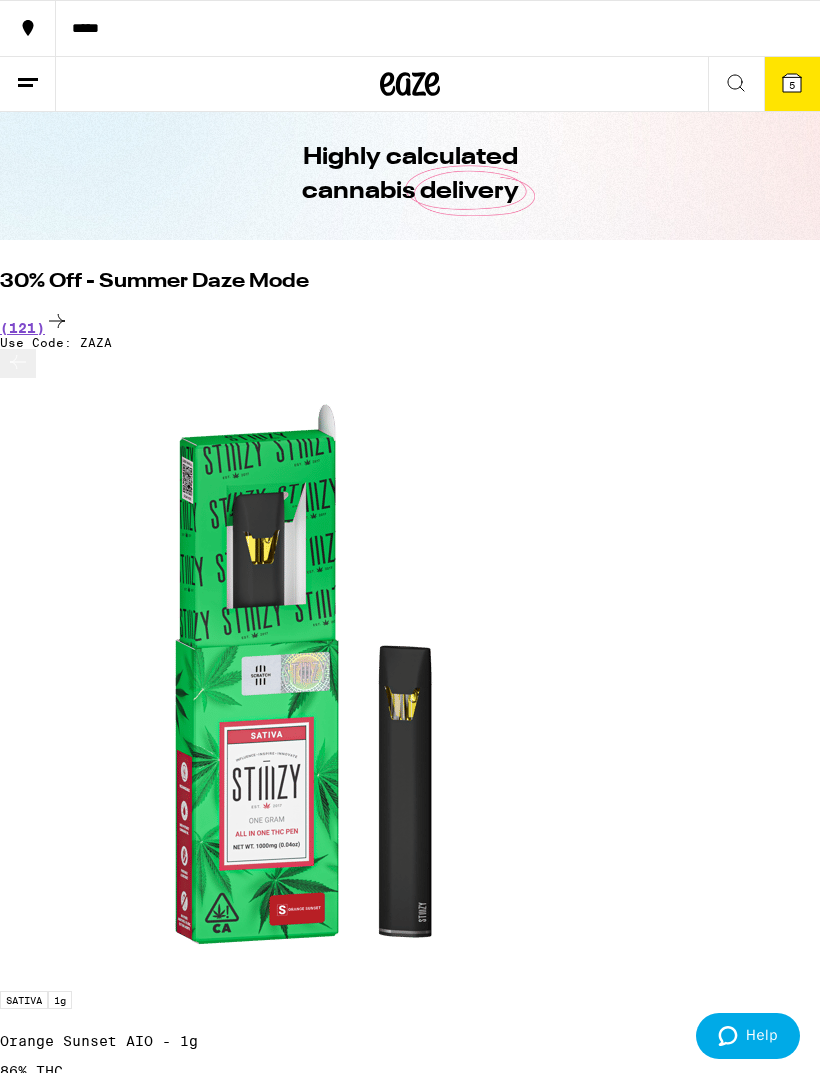 click on "(121)" at bounding box center (410, 322) 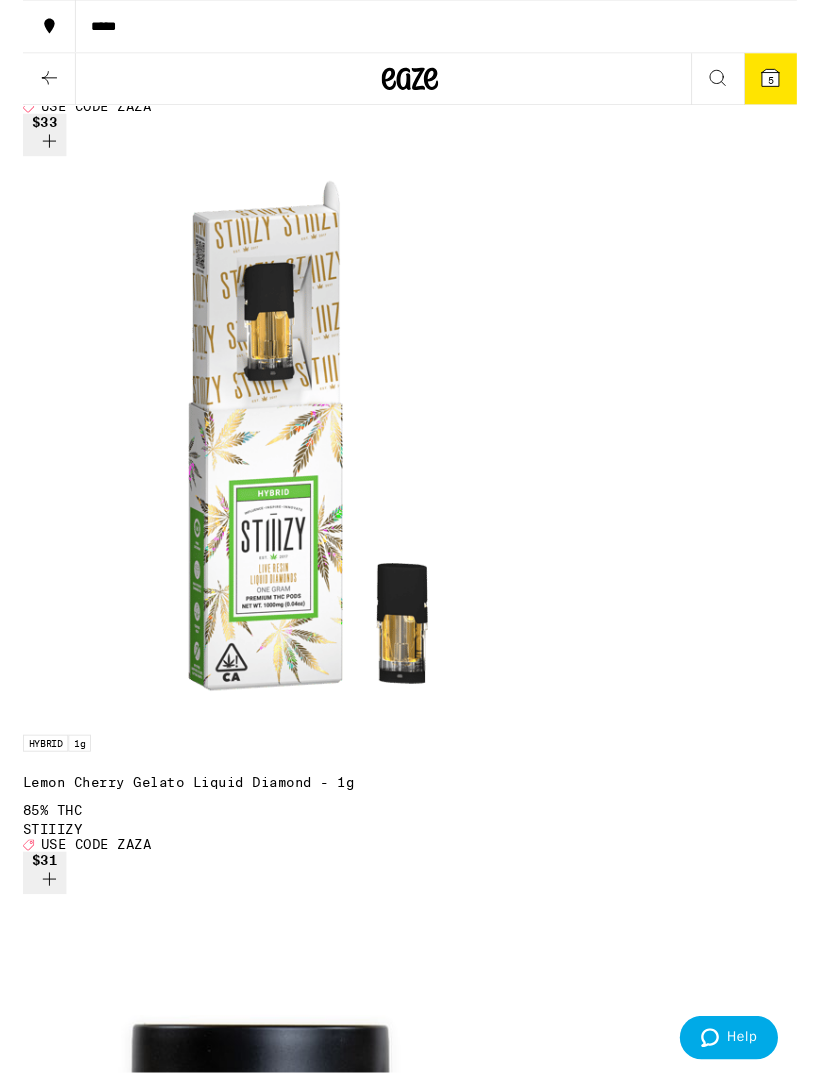 scroll, scrollTop: 2038, scrollLeft: 0, axis: vertical 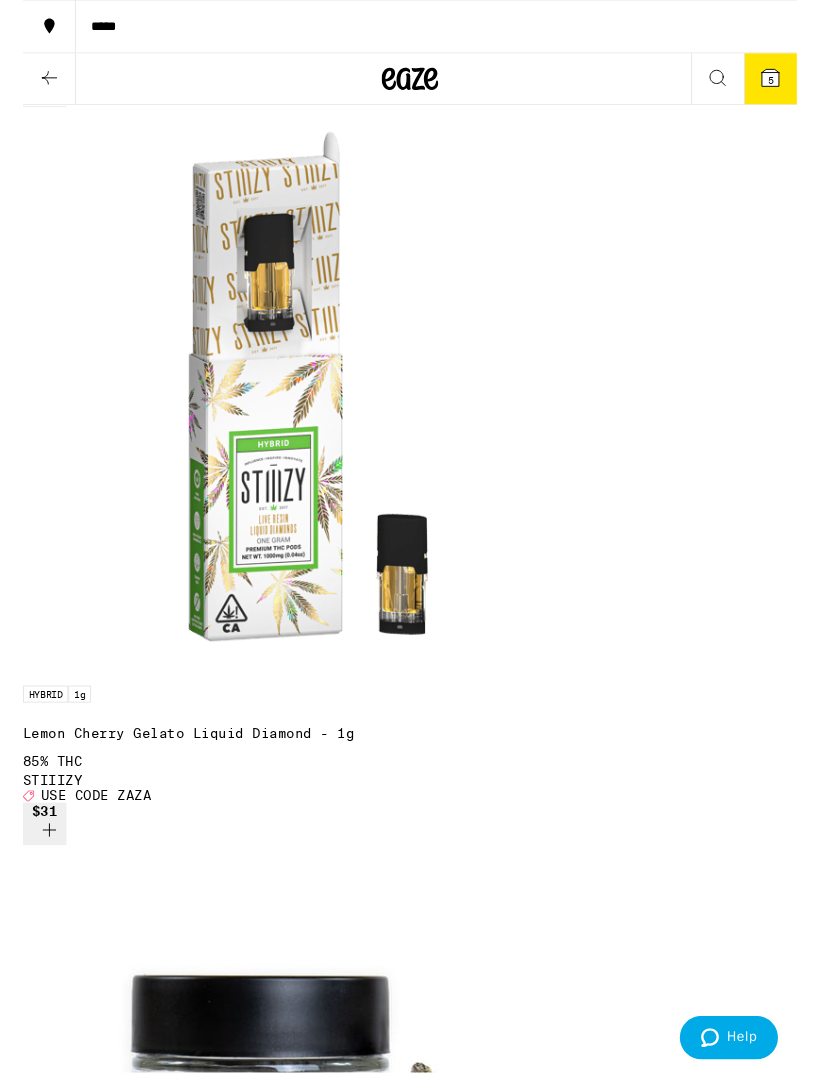 click on "$20" at bounding box center [23, 8153] 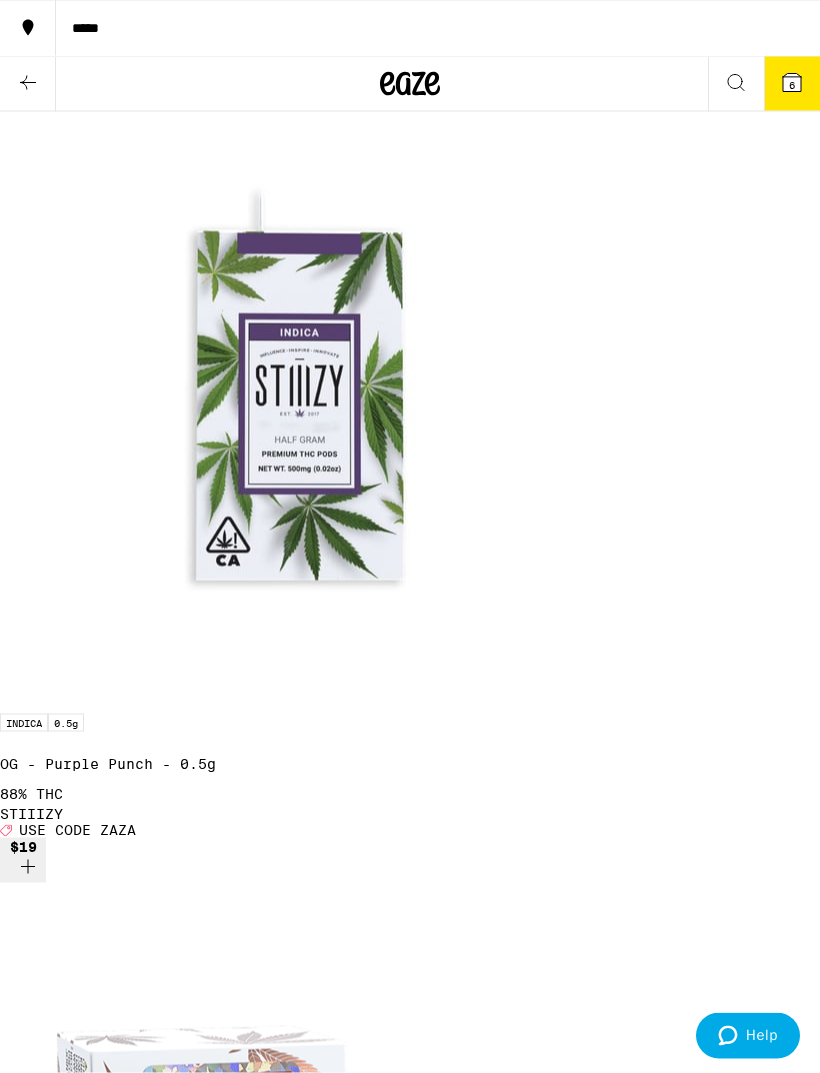 scroll, scrollTop: 22153, scrollLeft: 0, axis: vertical 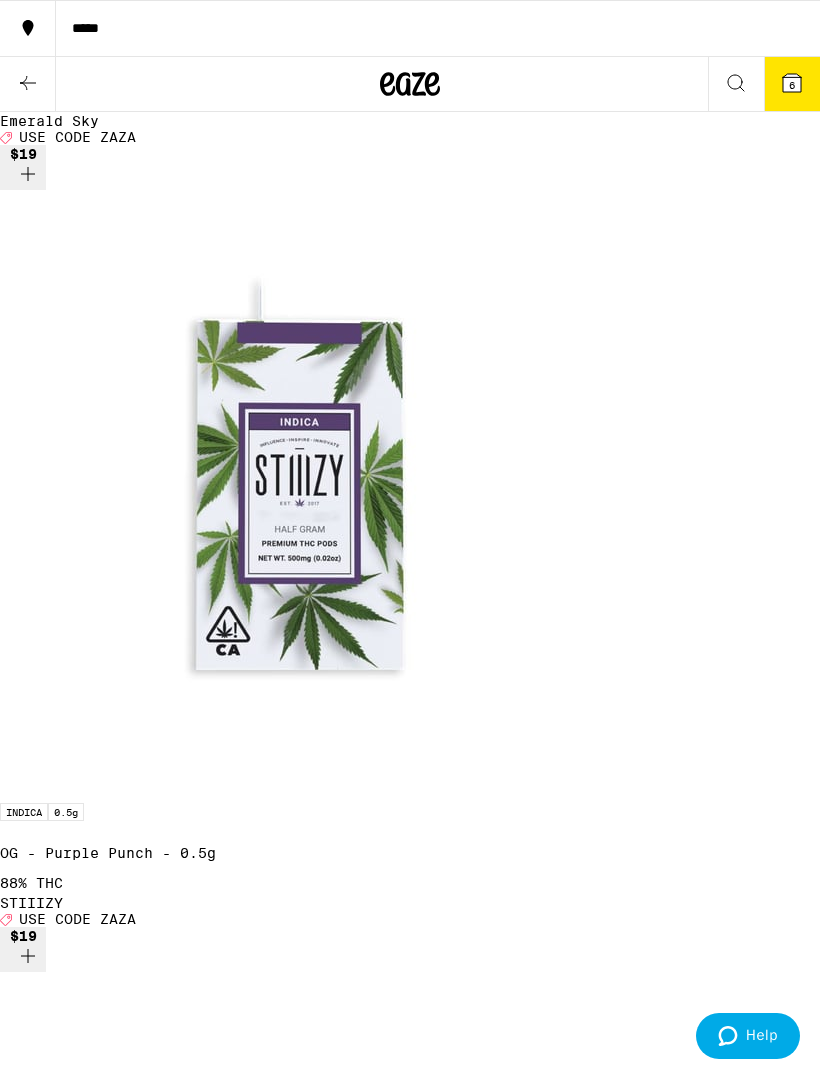 click 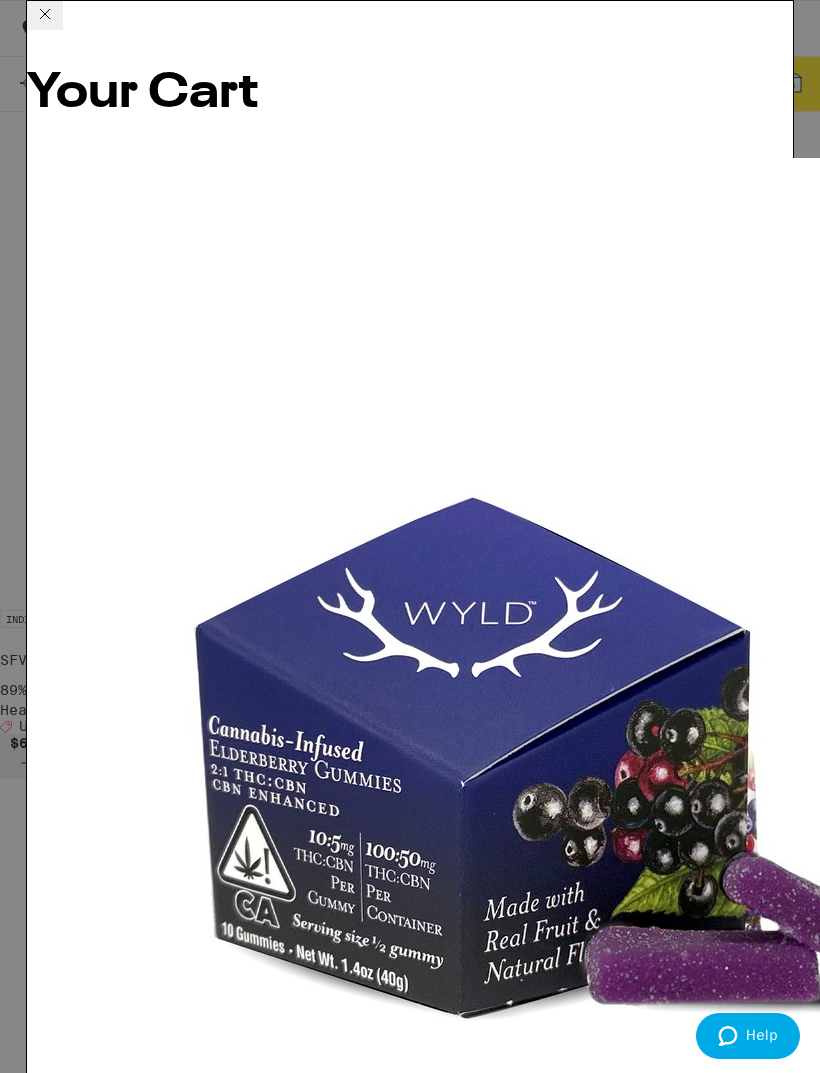 click on "Apply Promo" at bounding box center (82, 10833) 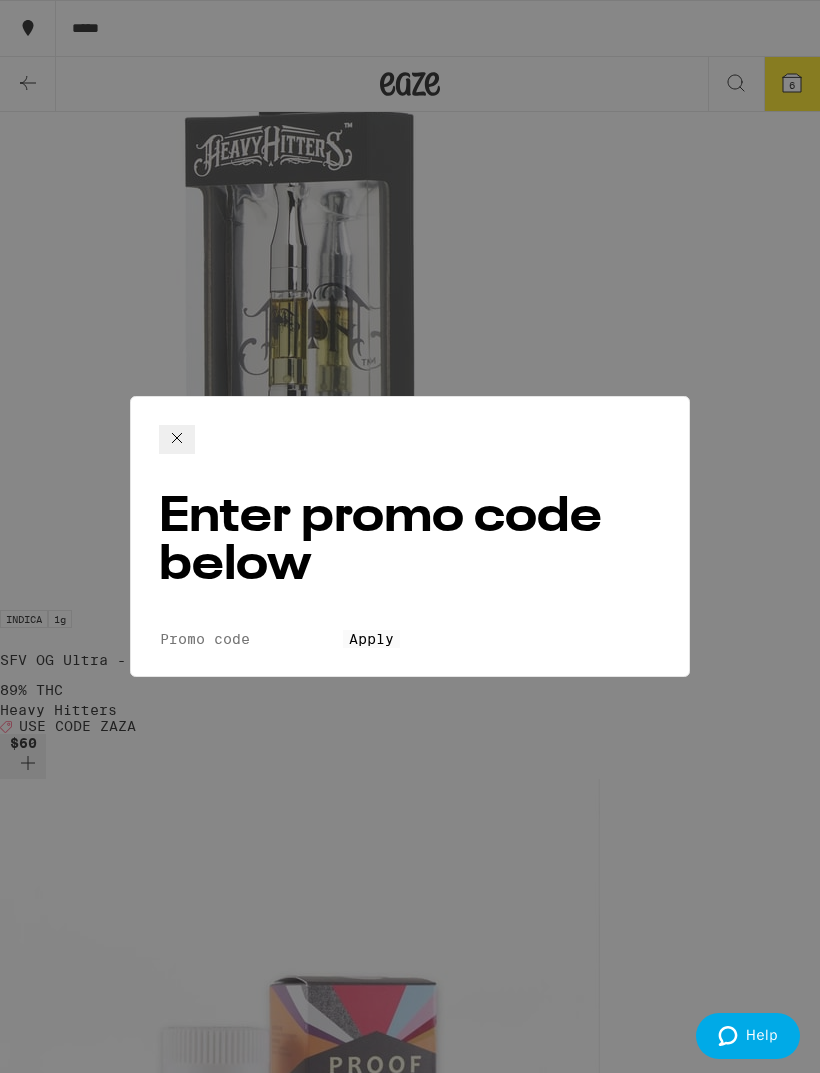 click on "Promo Code" at bounding box center [251, 639] 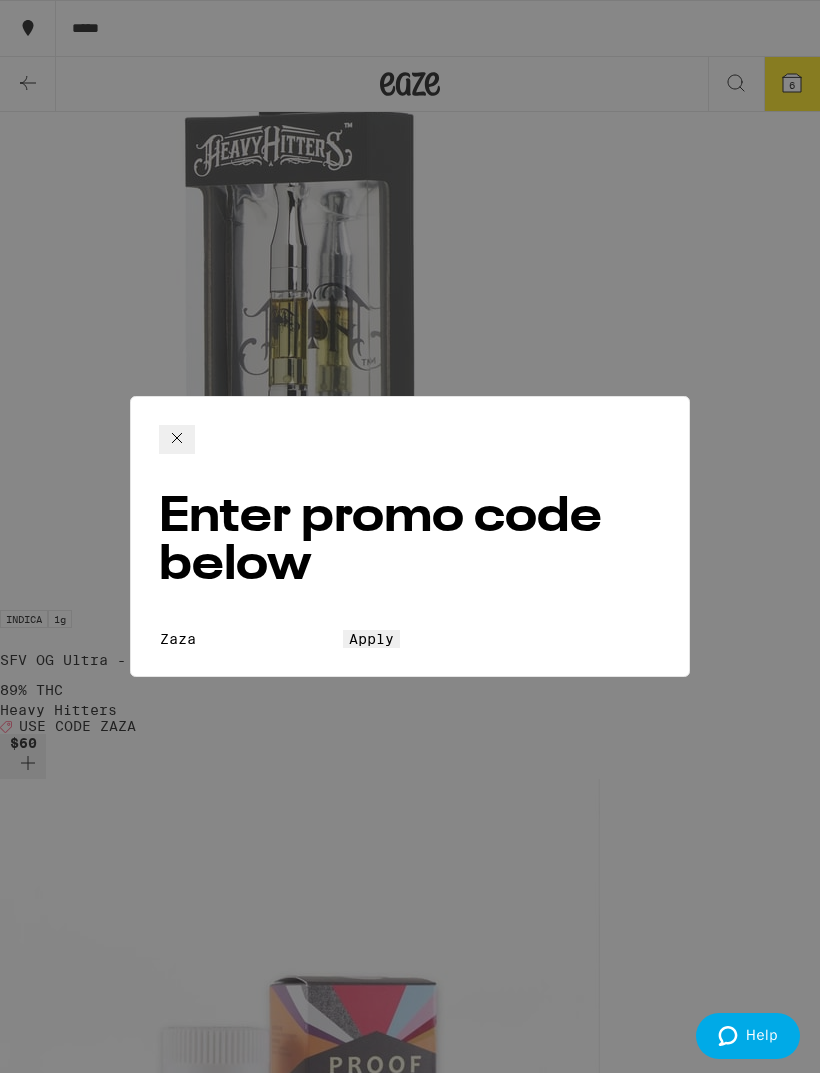 type on "Zaza" 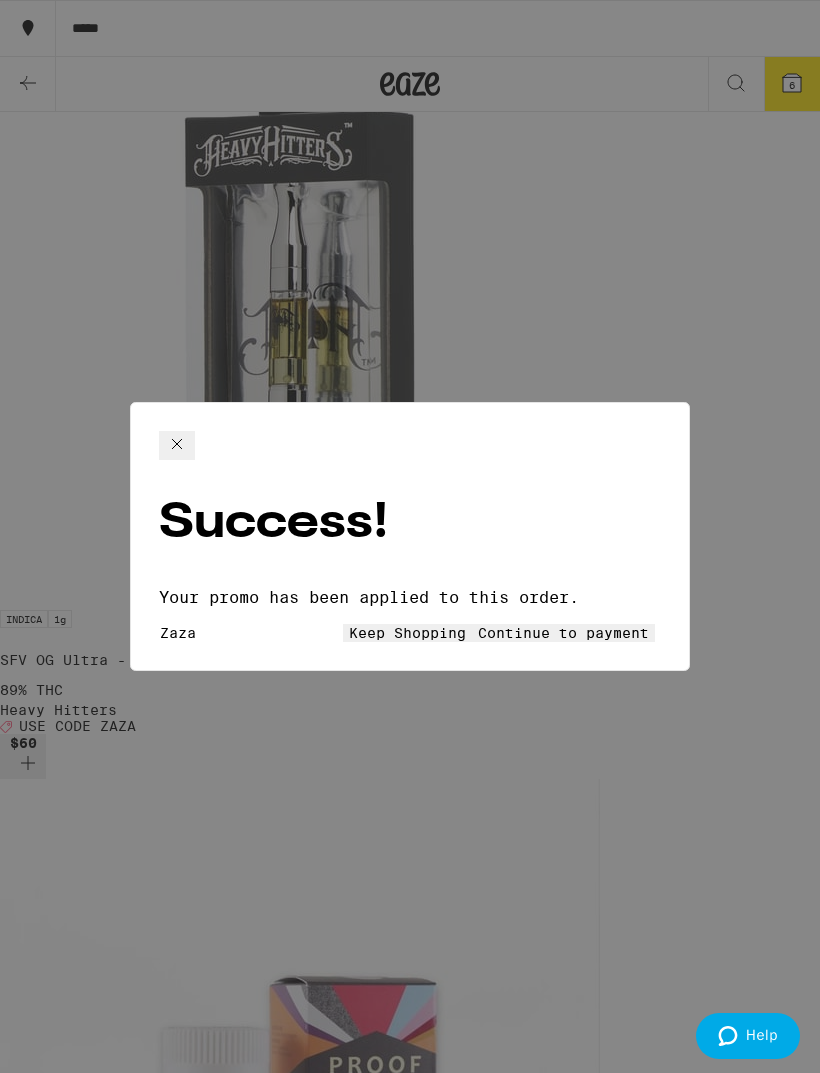 click on "Success! Your promo has been applied to this order. Promo Code Zaza Keep Shopping Continue to payment" at bounding box center (410, 536) 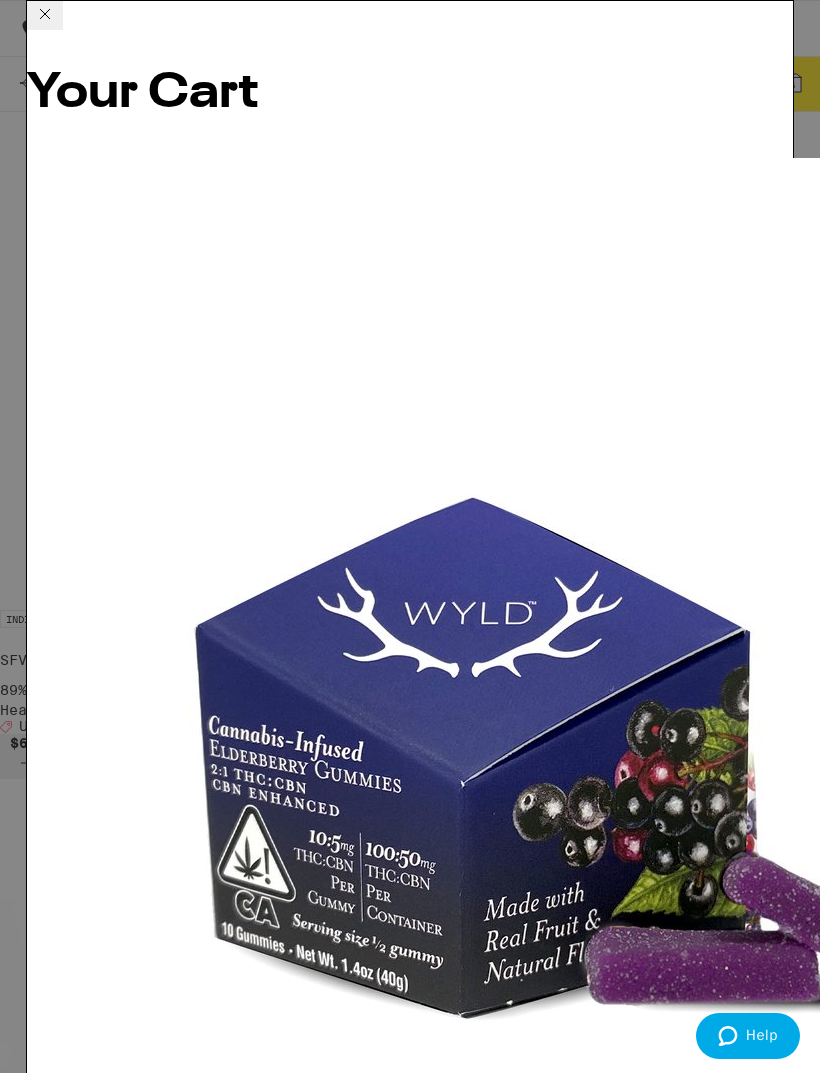 scroll, scrollTop: 0, scrollLeft: 0, axis: both 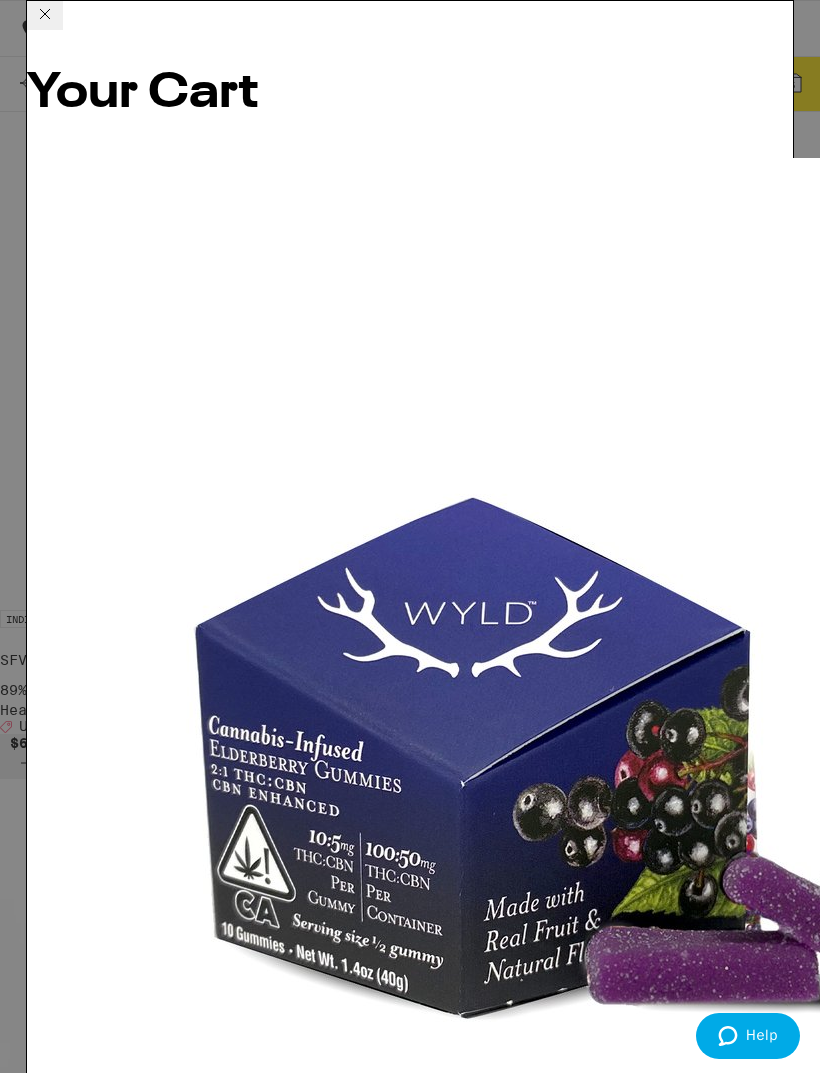 click on "Your Cart Elderberry THC:CBN 2:1 Gummies WYLD $20 1 Classic Hybrid 10-Pack - 7g Birdies $30 1 Slurricane - 1g Cloud $22 1 Runtz - 1g Cloud $22 1 Bazookies 7-Pack - 7g Circles Base Camp $35 1 You may also like... HYBRID 3.5g Papaya Kush 5-Pack - 3.5g Everyday $25 HYBRID 1g Ridgeline Lantz - 1g. Cookies $26 INDICA 7g Classic Indica 10-Pack - 7g Birdies $30 HYBRID 7g Papaya Punch 7-Pack - 7g Circles Base Camp $35 HYBRID Dark Chocolate Bar Kiva Confections $24 HYBRID 1g High Potency THC Tincture - 1000mg Proof Deal Created with Sketch. USE CODE ZAZA $42 INDICA 3.5g Mule Fuel - 3.5g Claybourne Co. Deal Created with Sketch. USE CODE ZAZA $45 SATIVA 3.5g Durban Poison - 3.5g Claybourne Co. Deal Created with Sketch. USE CODE ZAZA $45 HYBRID 3.5g Lemon Cherry Gelato - 3.5g Claybourne Co. Deal Created with Sketch. USE CODE ZAZA $45 HYBRID 3.5g Pineapple Express - 3.5g Claybourne Co. Deal Created with Sketch. USE CODE ZAZA $45 Subtotal $129.00 Delivery $5.00 Free delivery for $75+ orders! Taxes & Fees More Info $61.00" at bounding box center (410, 536) 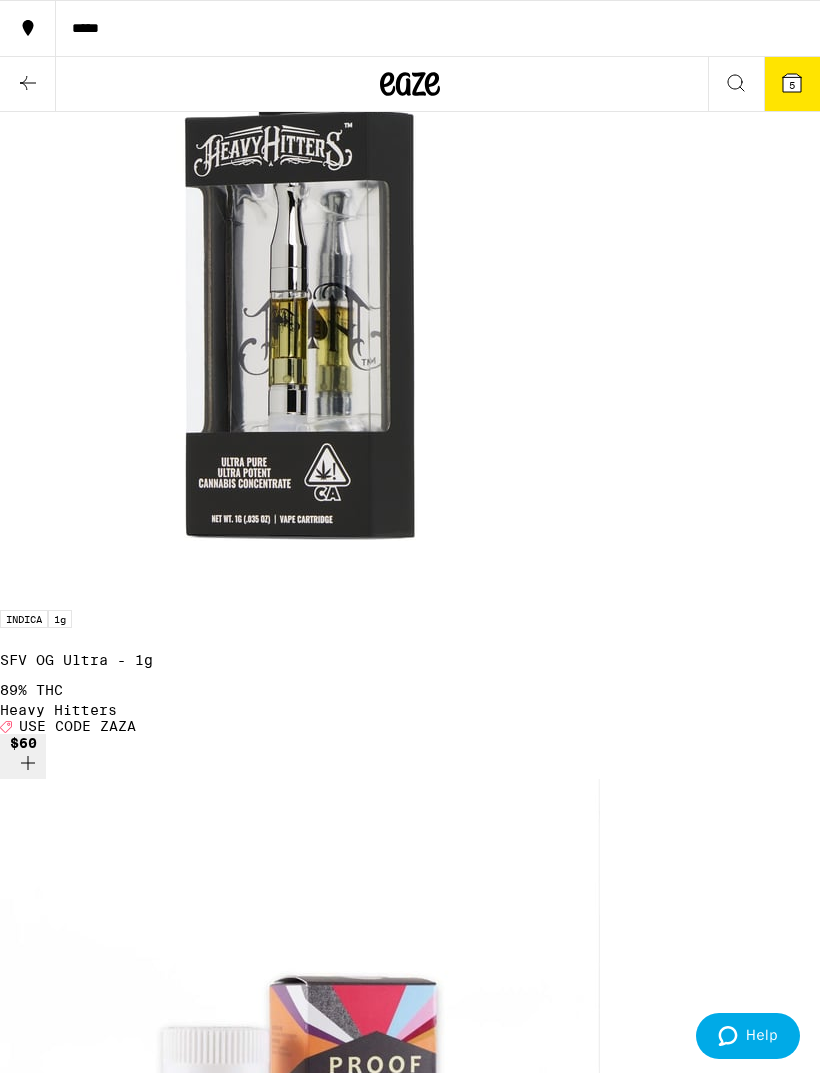 click on "Your Cart Elderberry THC:CBN 2:1 Gummies WYLD $20 1 Classic Hybrid 10-Pack - 7g Birdies $30 1 Slurricane - 1g Cloud $22 1 Runtz - 1g Cloud $22 1 Bazookies 7-Pack - 7g Circles Base Camp $35 1 Loading ⚠️ The products in this order can expose you to chemicals including marijuana or cannabis smoke, which is known to the State of California to cause cancer and birth defects or other reproductive harm. For more information go to https:// www.P65Warnings.ca.gov Apply Promo Checkout" at bounding box center [410, 536] 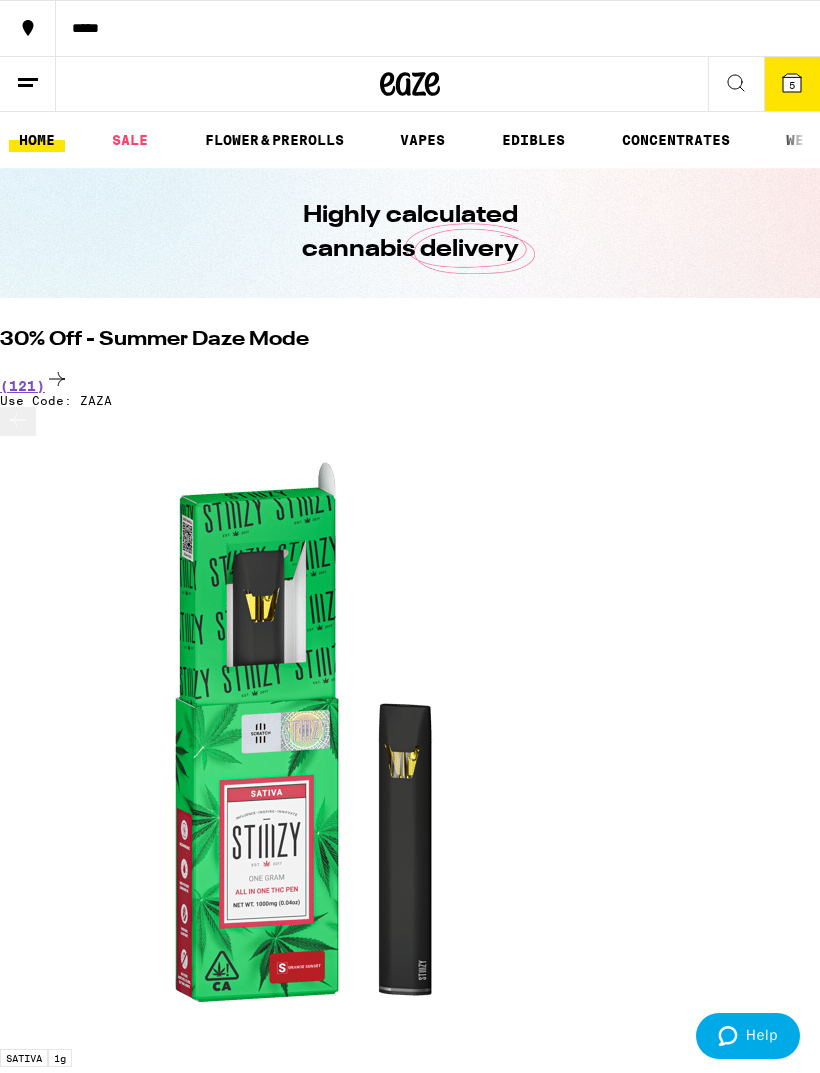 scroll, scrollTop: 2715, scrollLeft: 0, axis: vertical 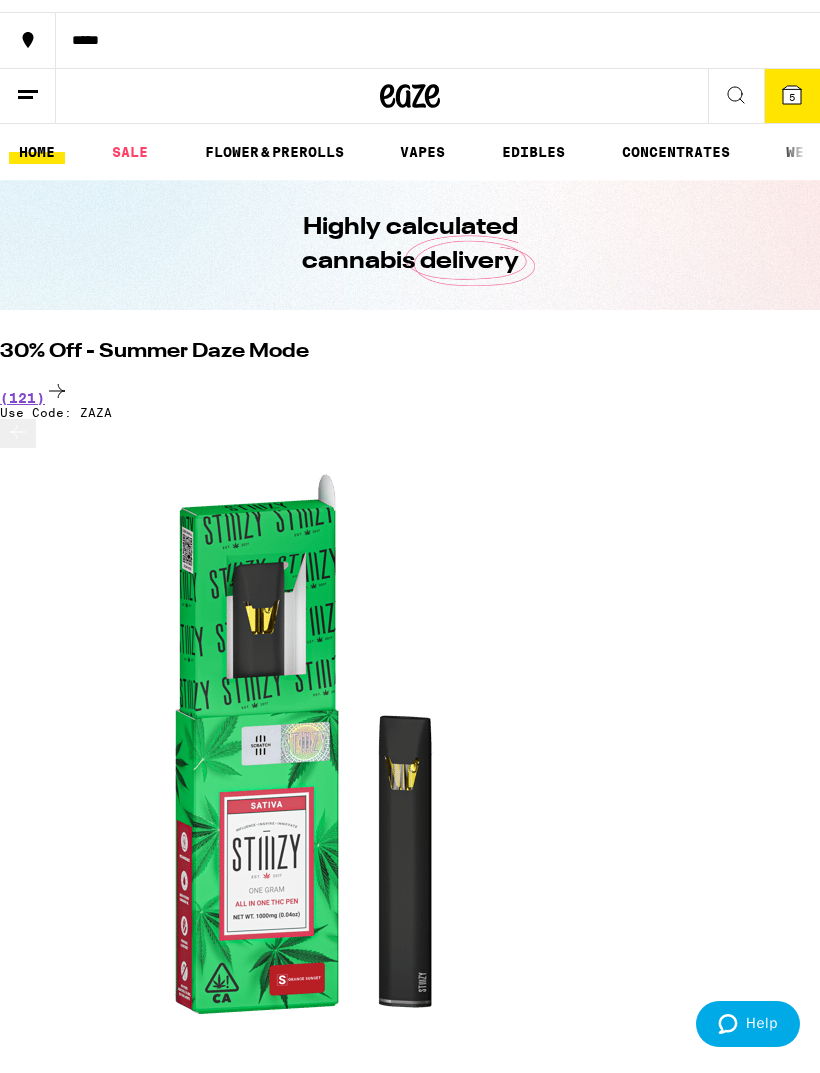 click on "SALE" at bounding box center [130, 140] 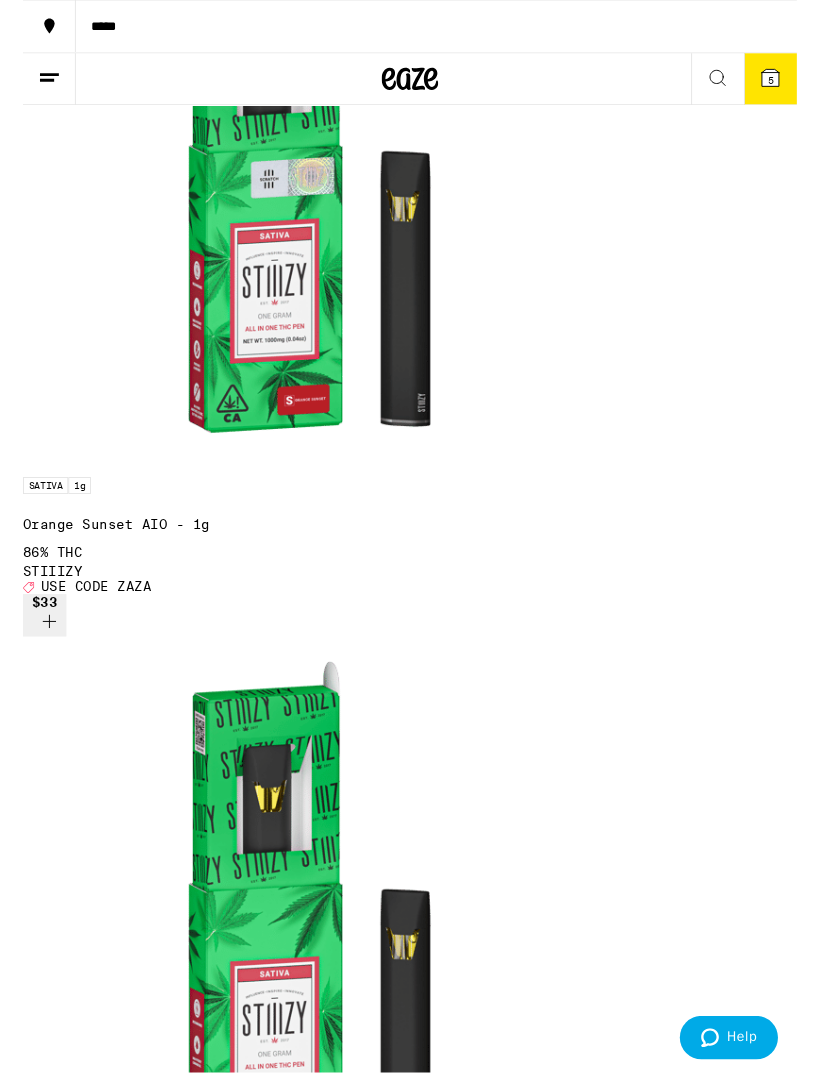scroll, scrollTop: 528, scrollLeft: 0, axis: vertical 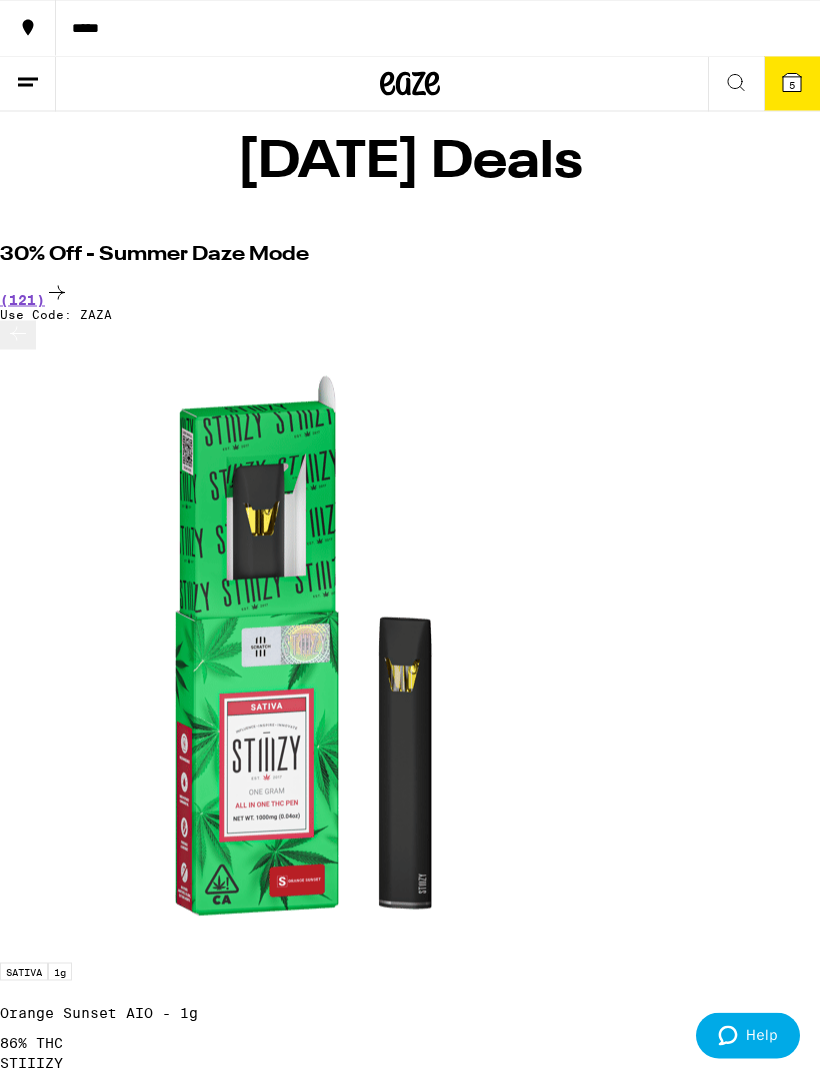 click on "30% Off - Summer Daze Mode" at bounding box center (410, 255) 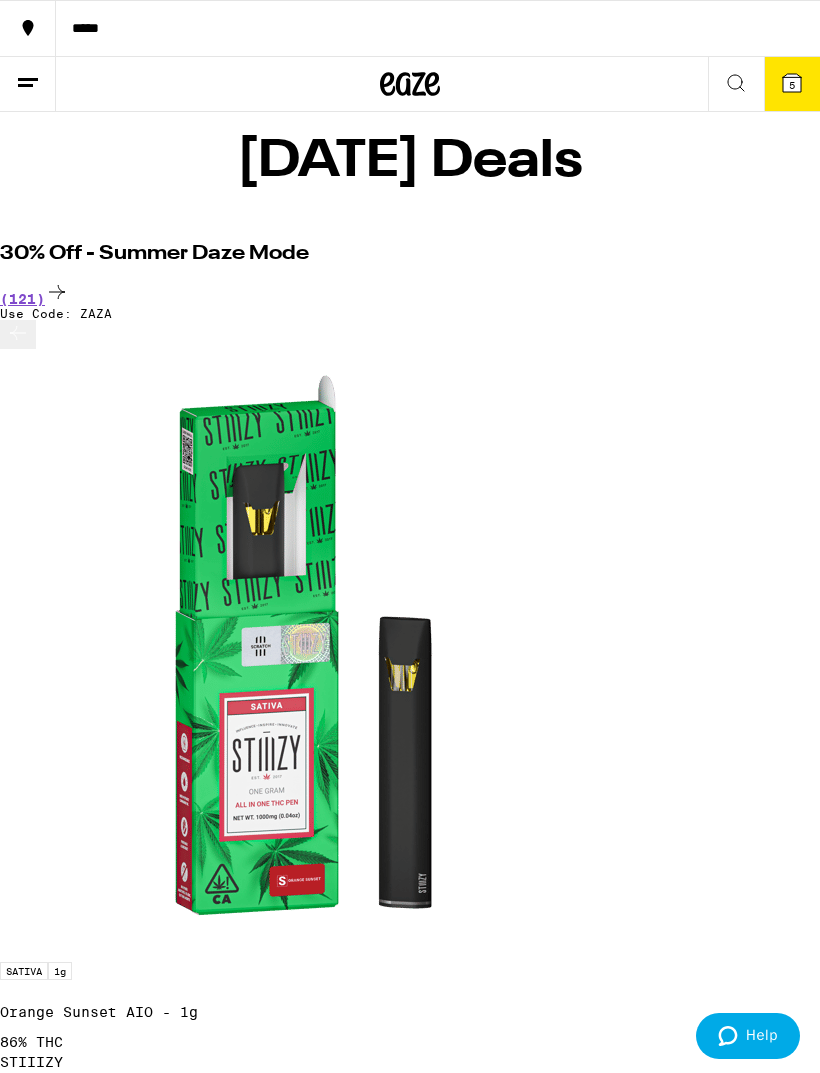click on "(121)" at bounding box center (410, 293) 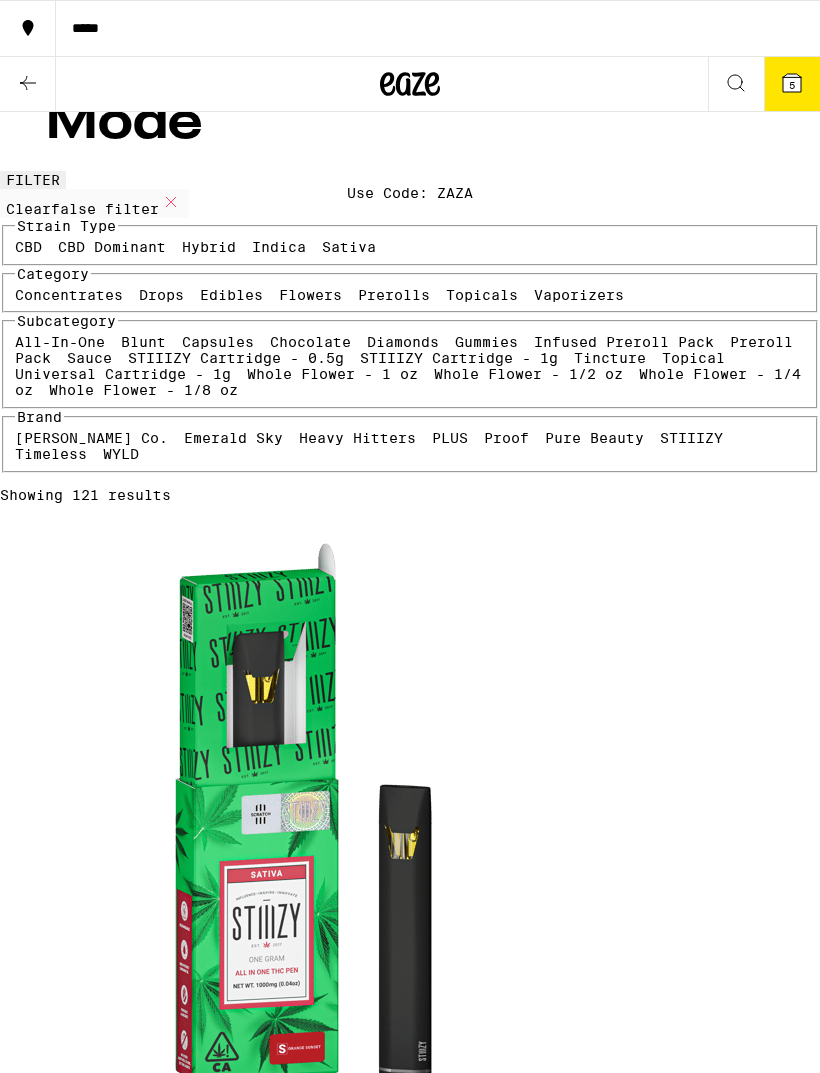 scroll, scrollTop: 0, scrollLeft: 0, axis: both 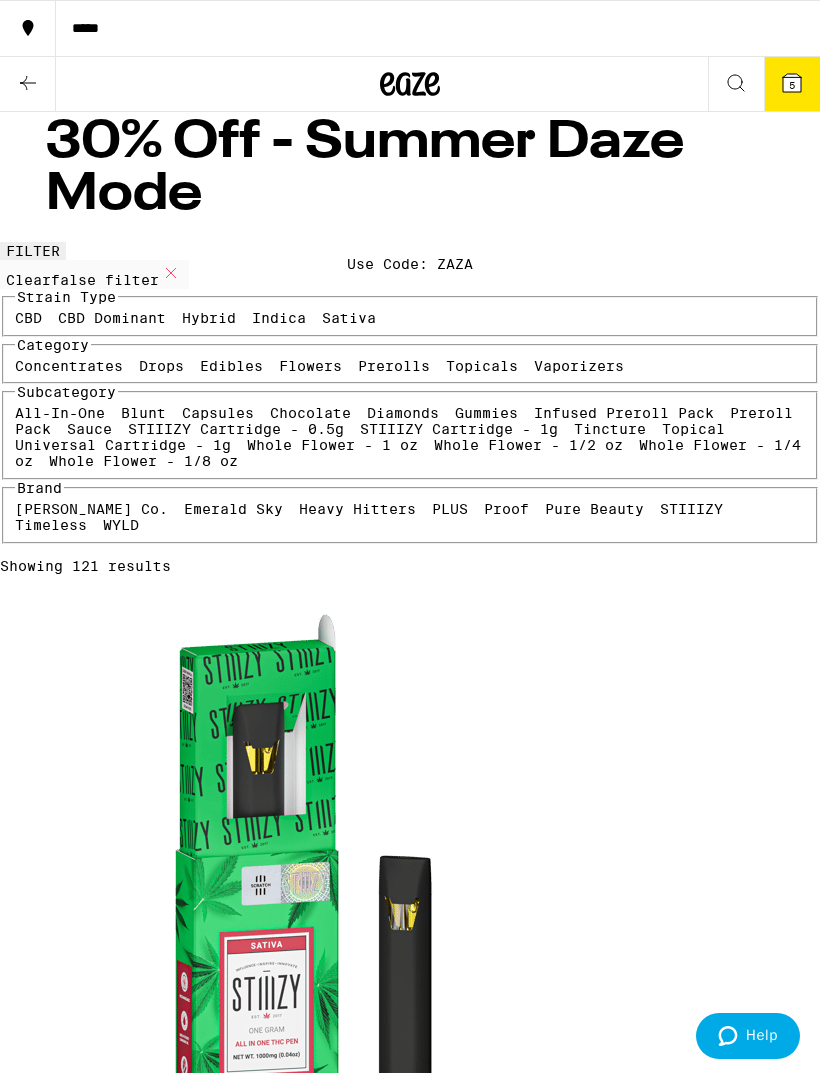 click on "Indica" at bounding box center (279, 318) 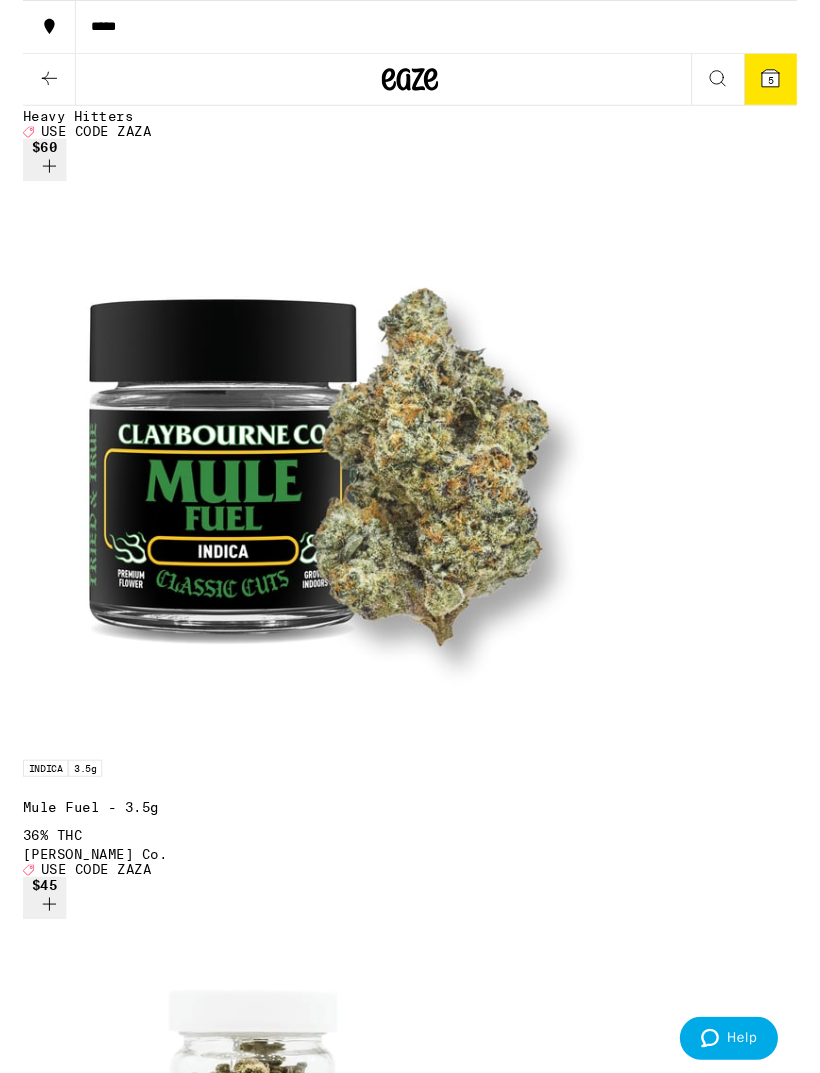 scroll, scrollTop: 3578, scrollLeft: 0, axis: vertical 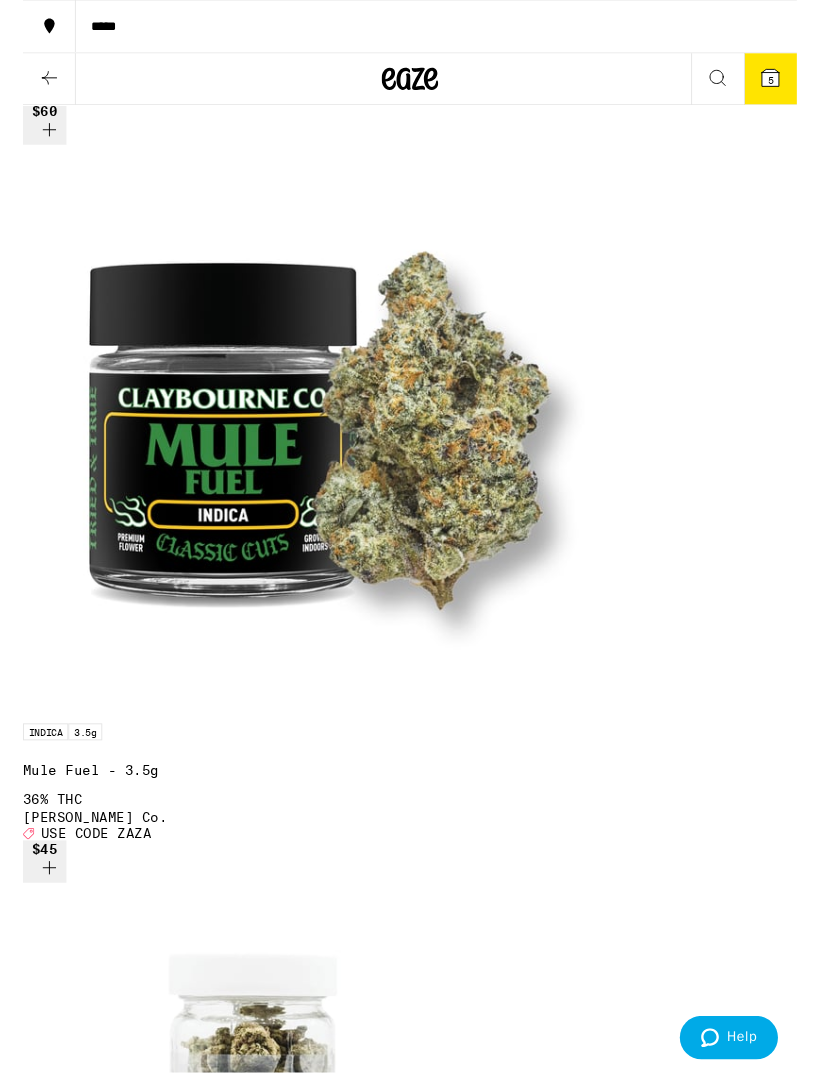 checkbox on "false" 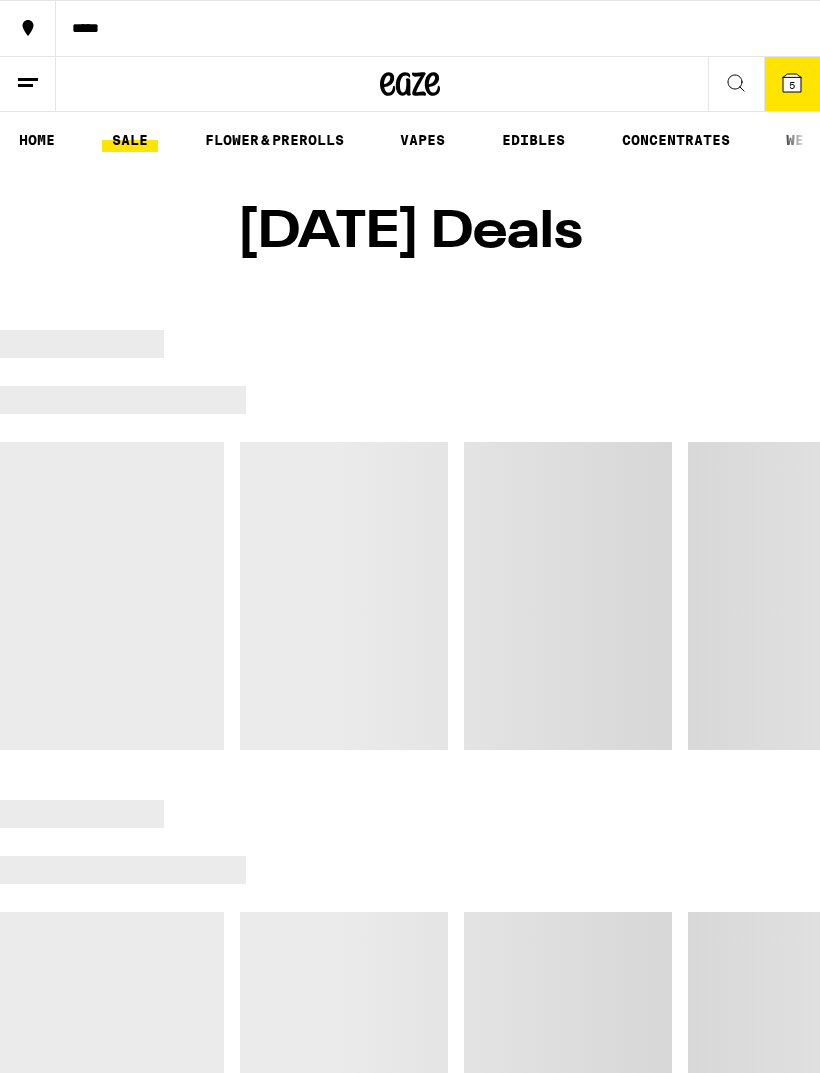 scroll, scrollTop: 71, scrollLeft: 0, axis: vertical 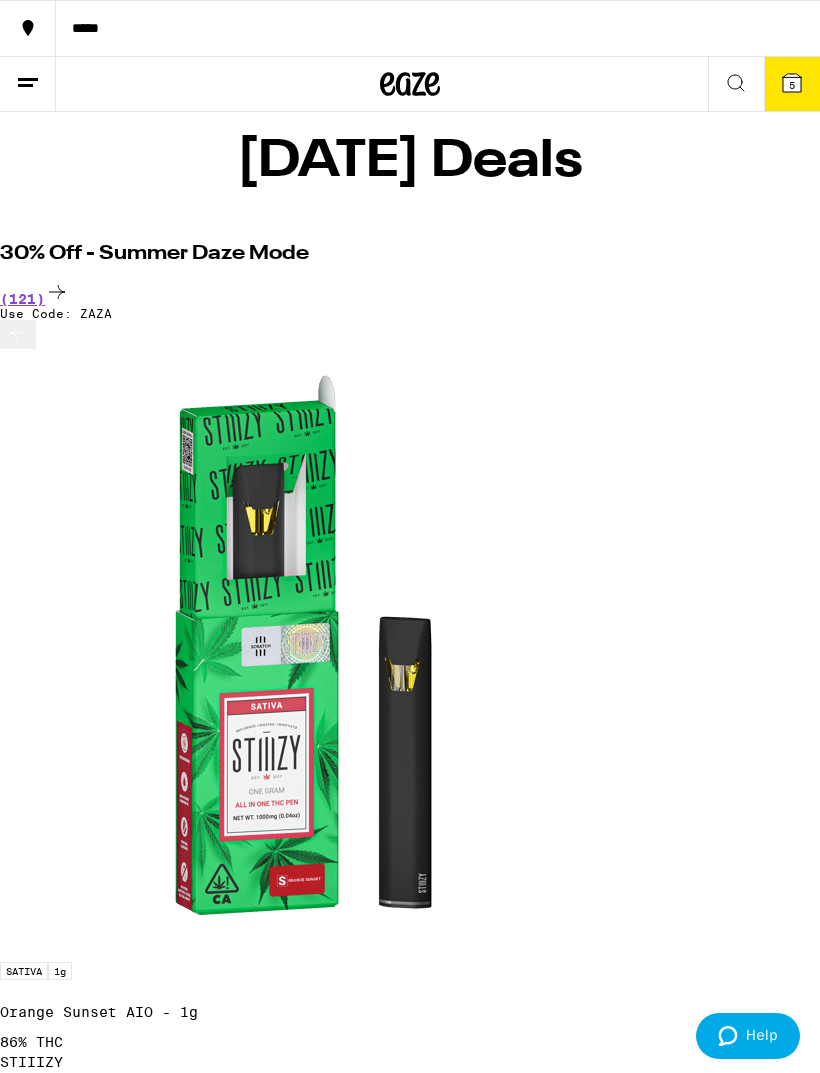 click 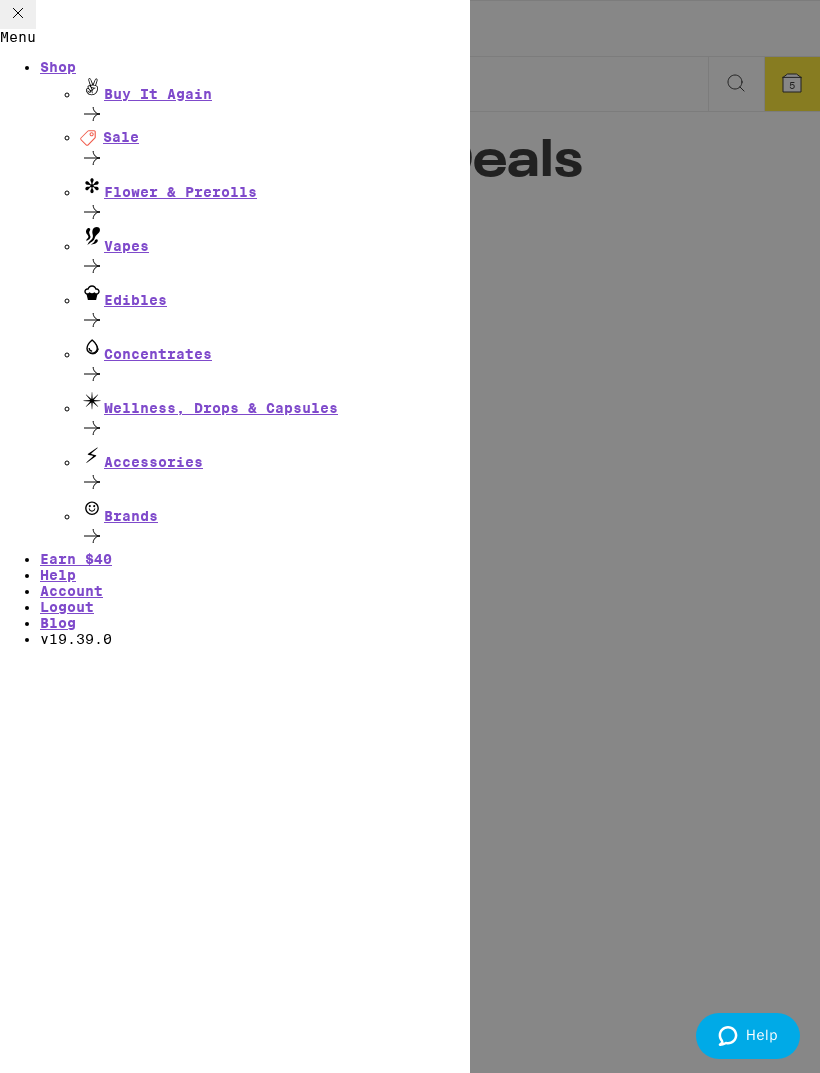 click on "Flower & Prerolls" at bounding box center [275, 186] 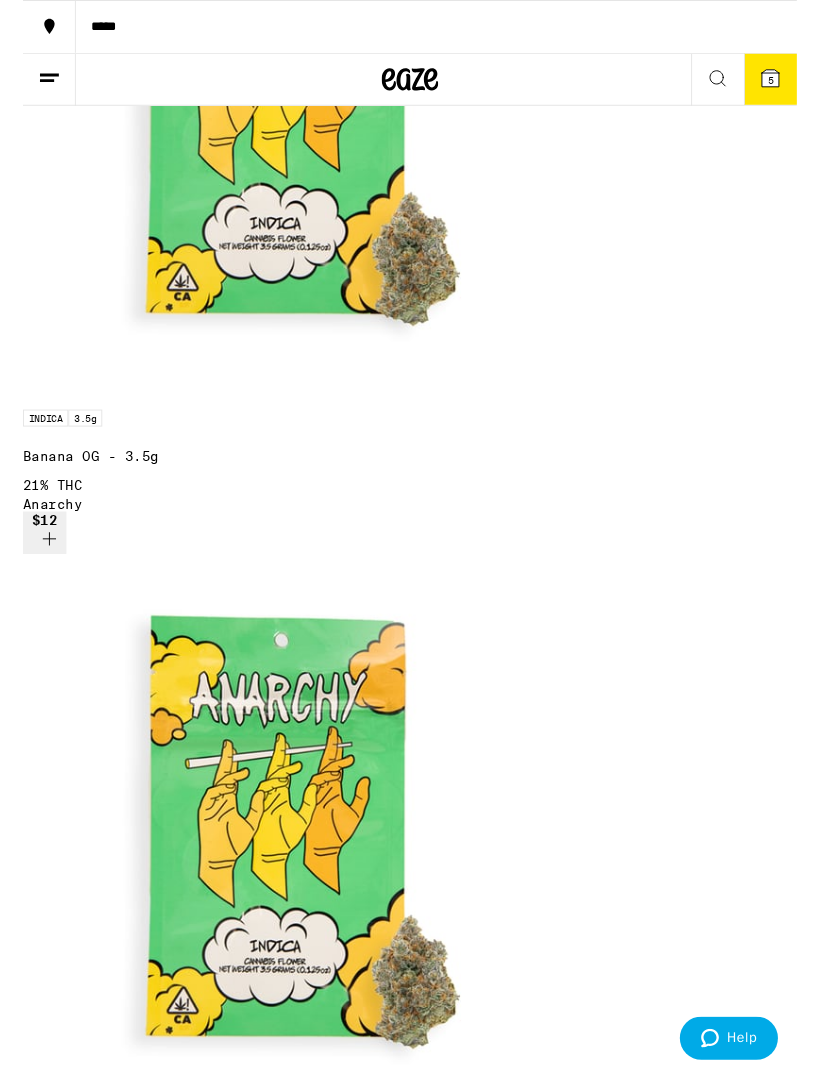 scroll, scrollTop: 1437, scrollLeft: 0, axis: vertical 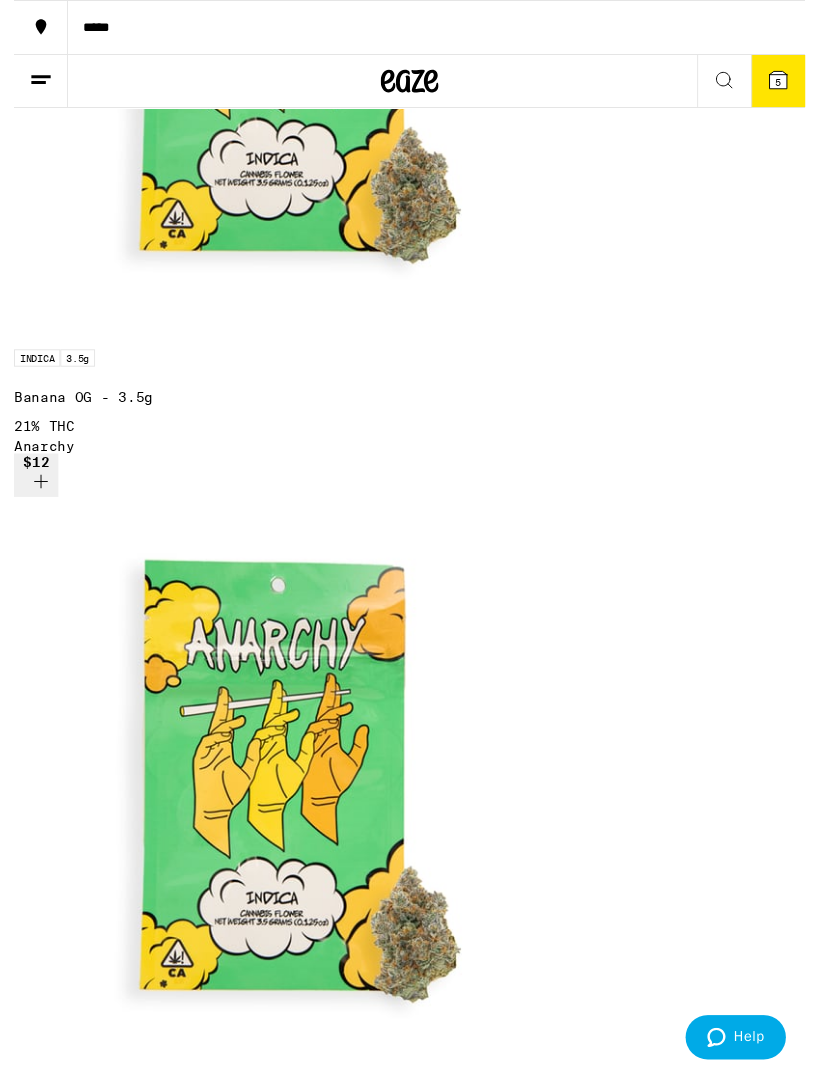 click on "(99)" at bounding box center [410, 24791] 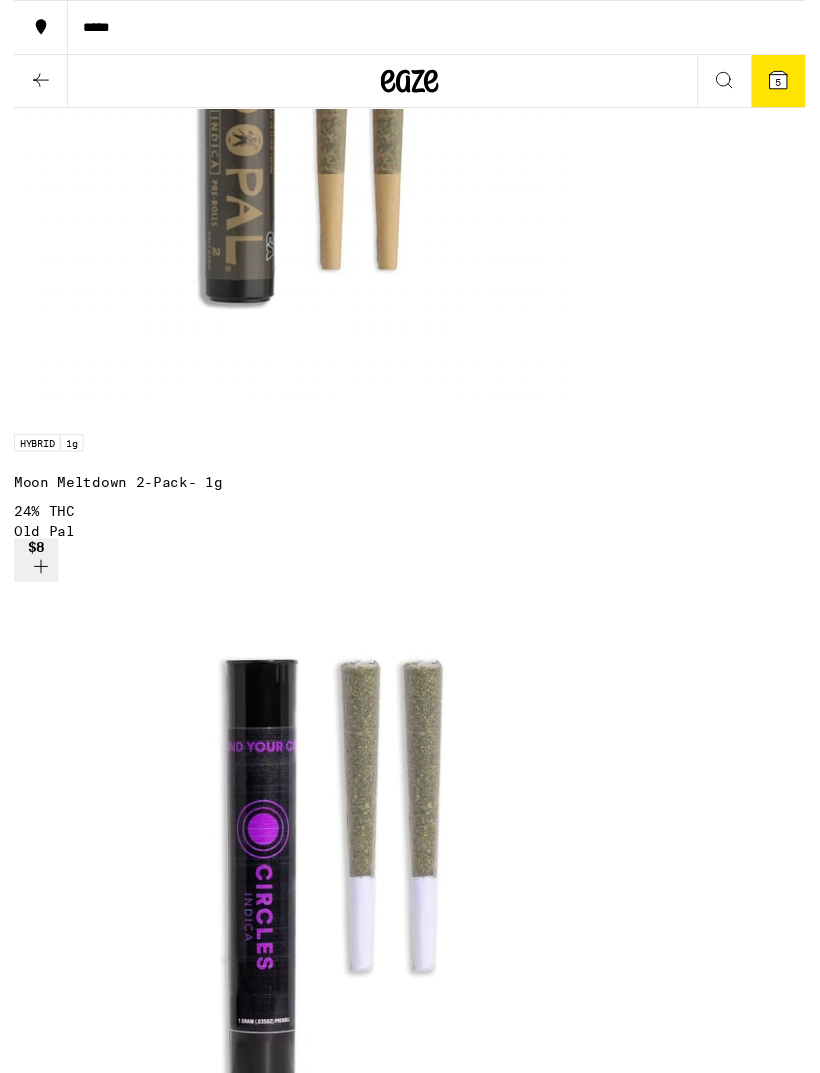 scroll, scrollTop: 0, scrollLeft: 0, axis: both 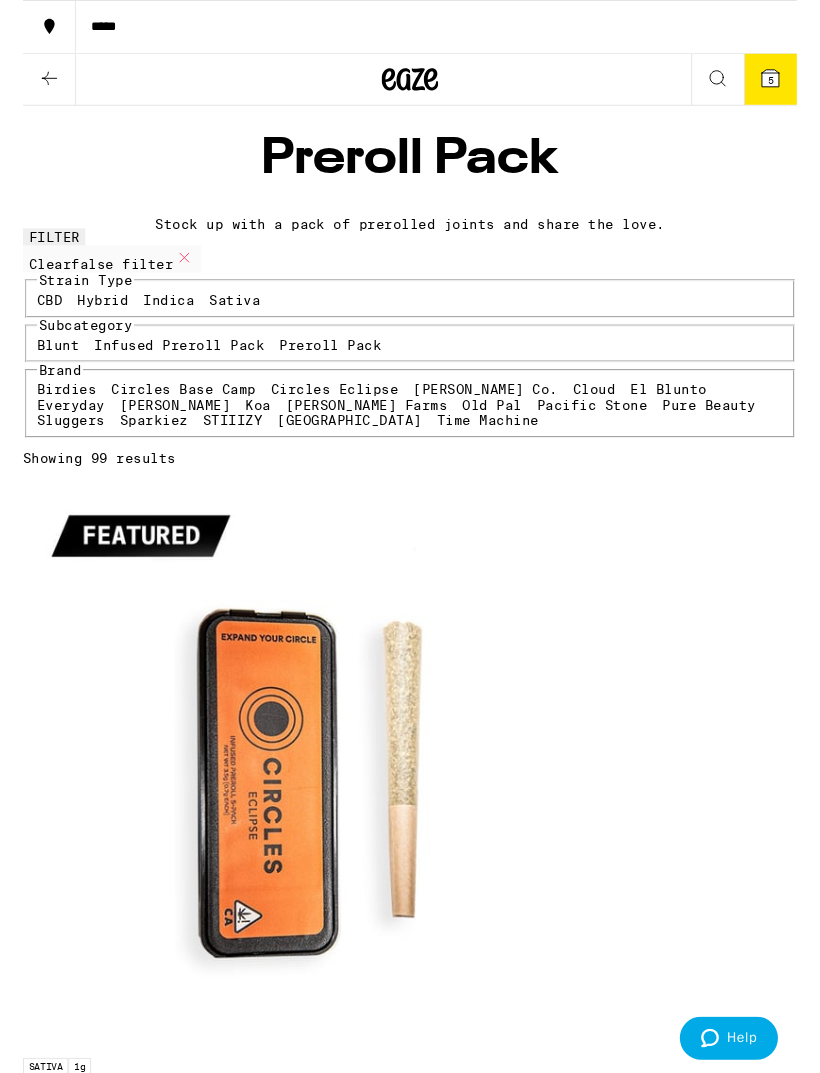 click on "Indica" at bounding box center (155, 318) 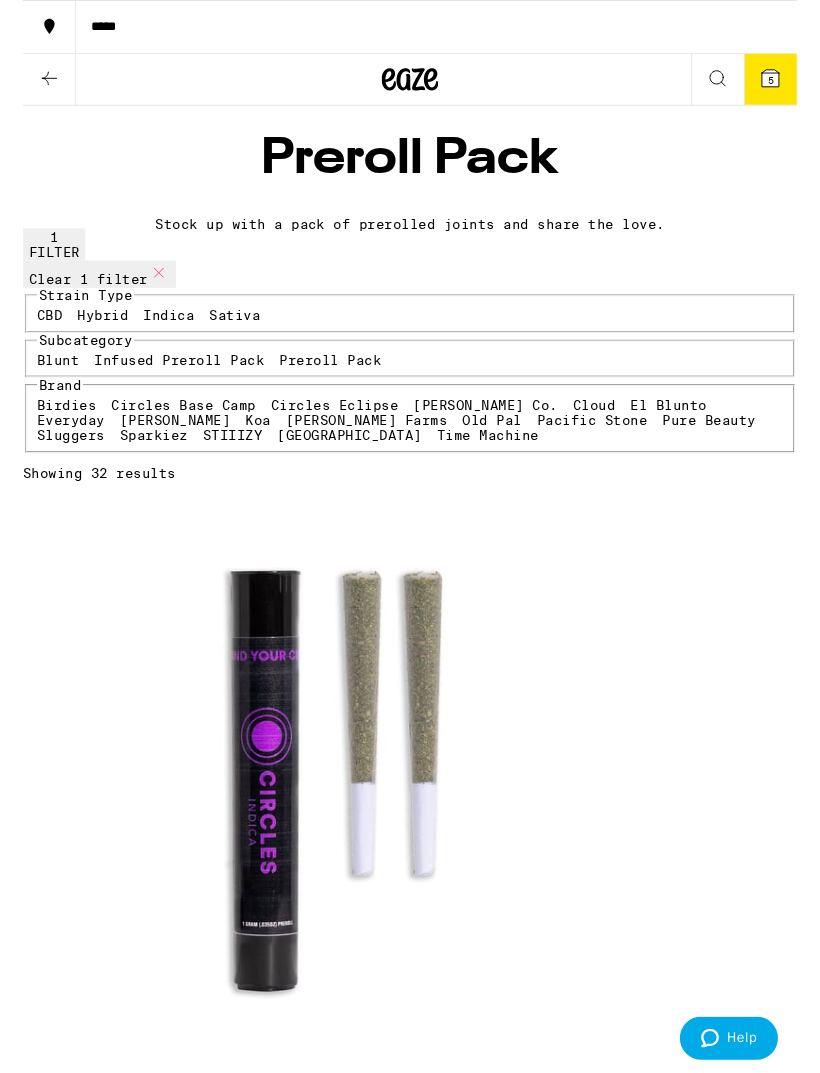 click on "Hybrid" at bounding box center [85, 334] 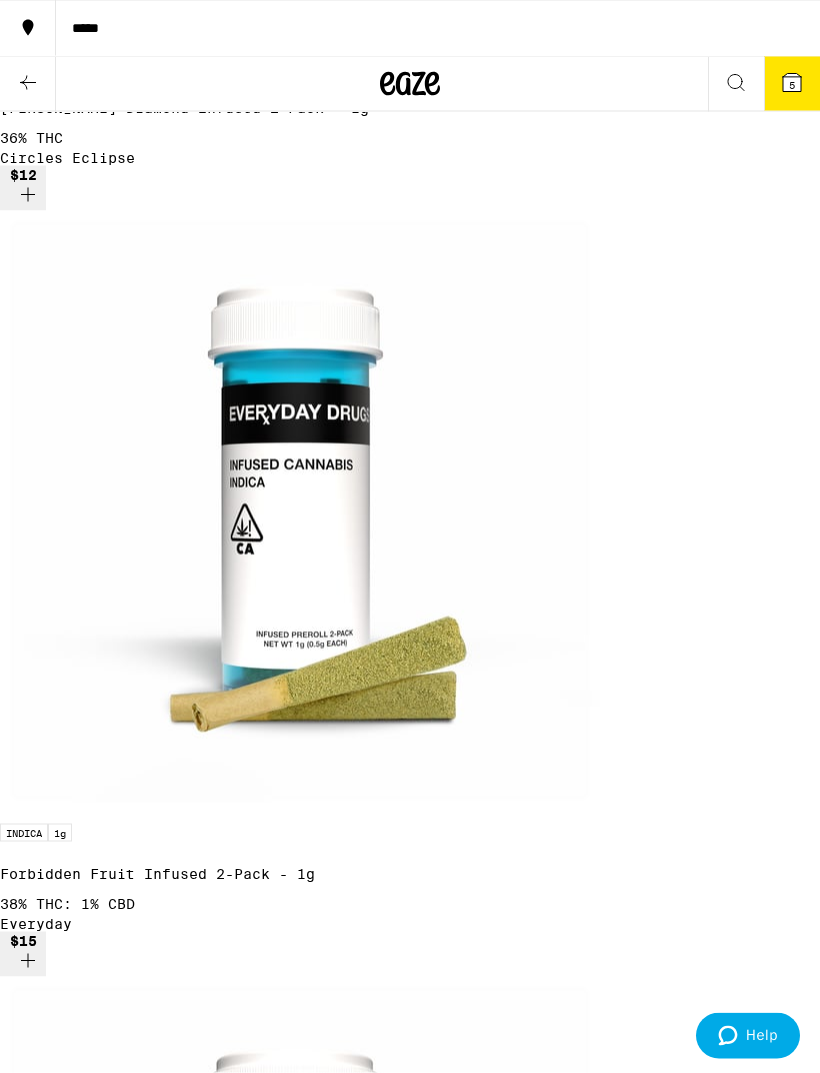 scroll, scrollTop: 2544, scrollLeft: 0, axis: vertical 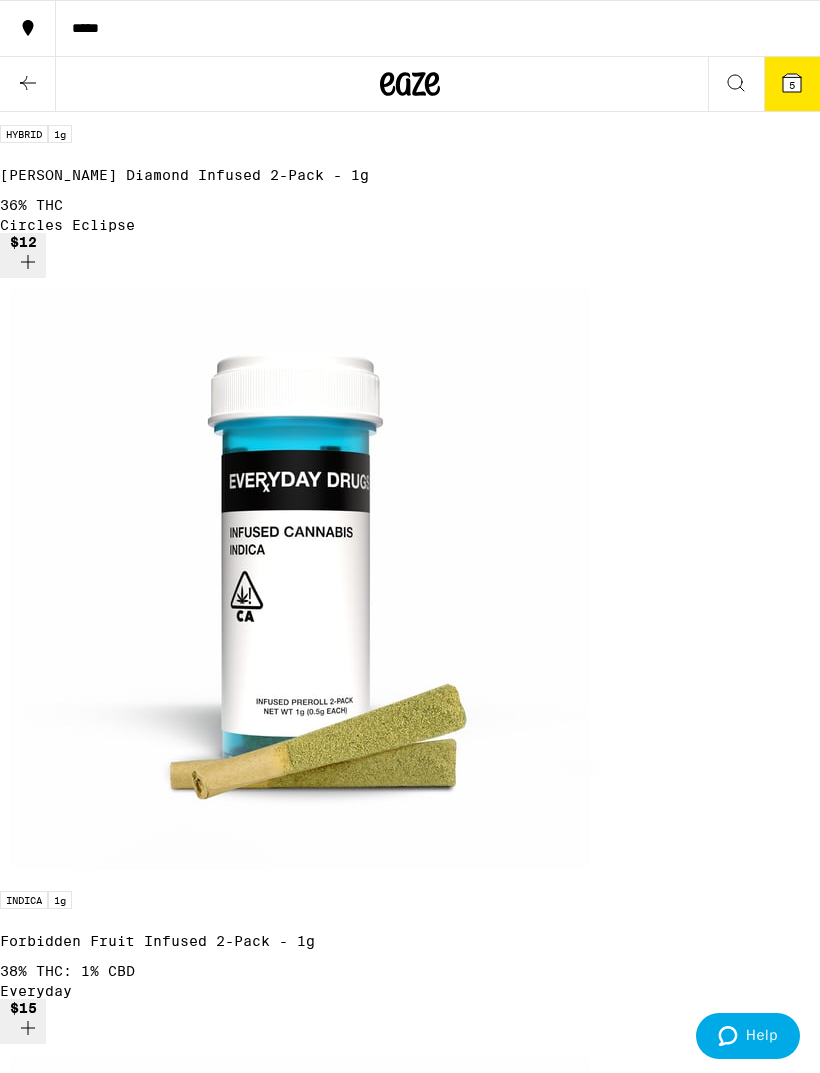 click on "$30" at bounding box center (23, 8681) 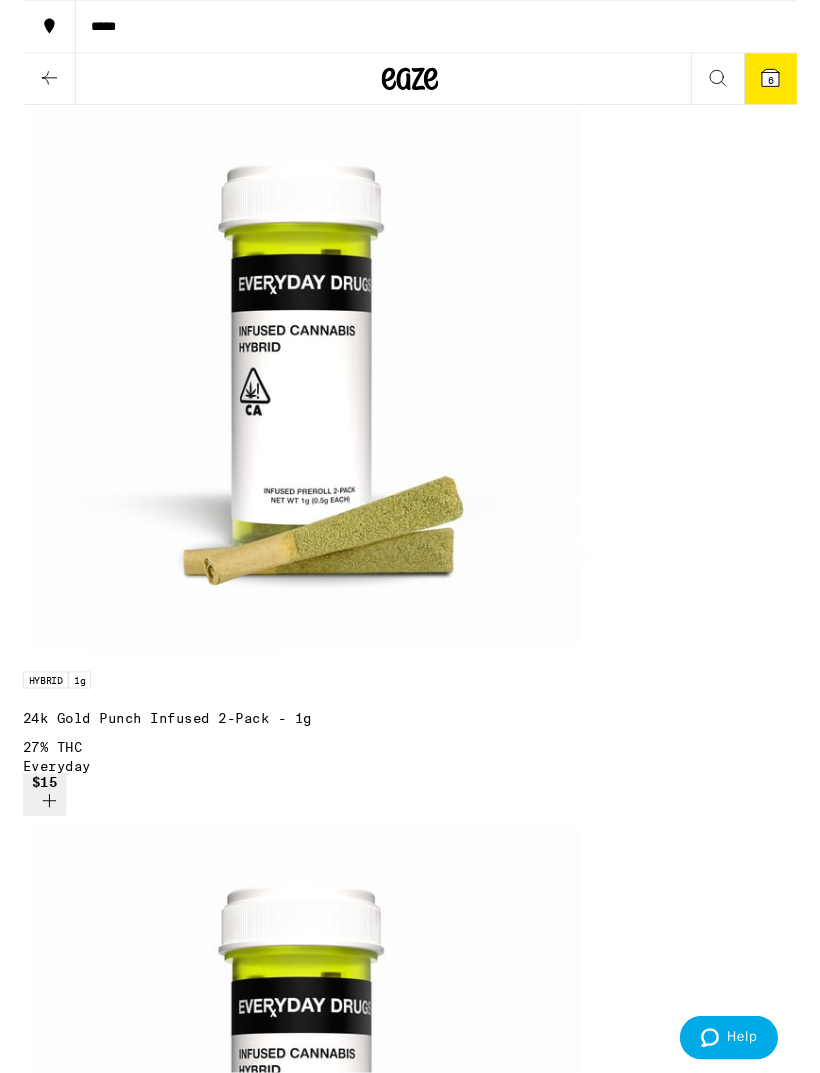 scroll, scrollTop: 3747, scrollLeft: 0, axis: vertical 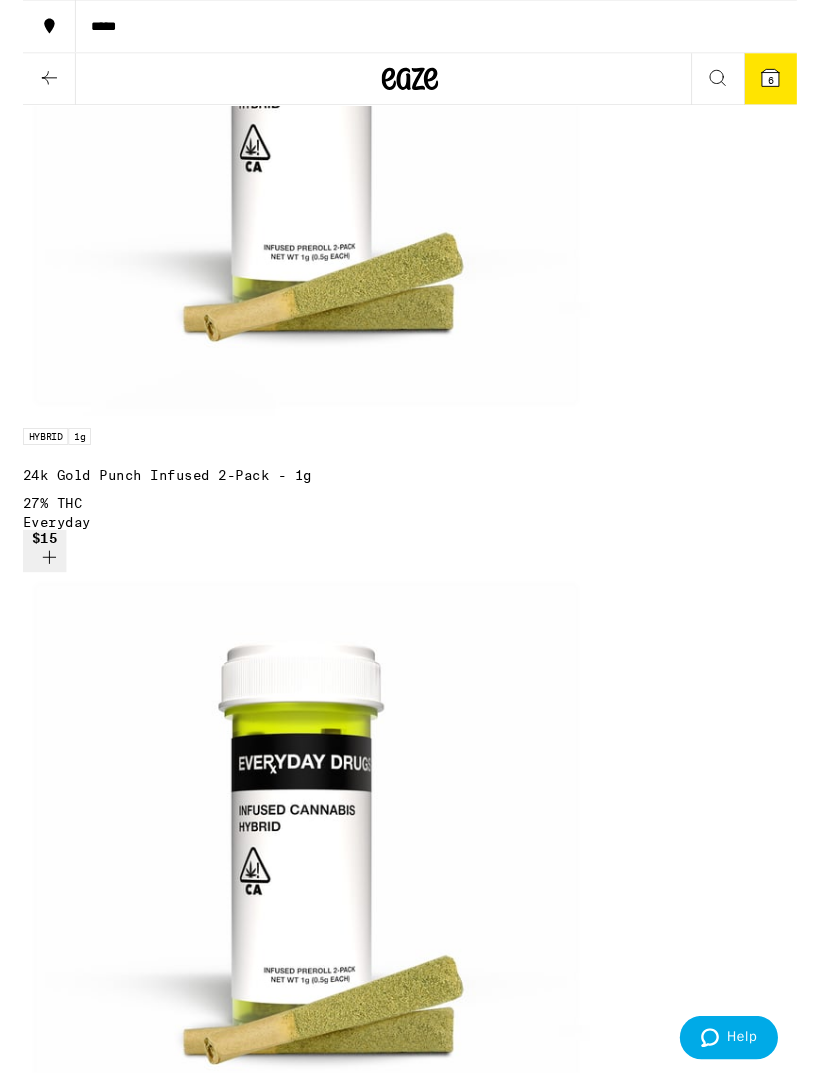 click on "$35" at bounding box center [23, 13664] 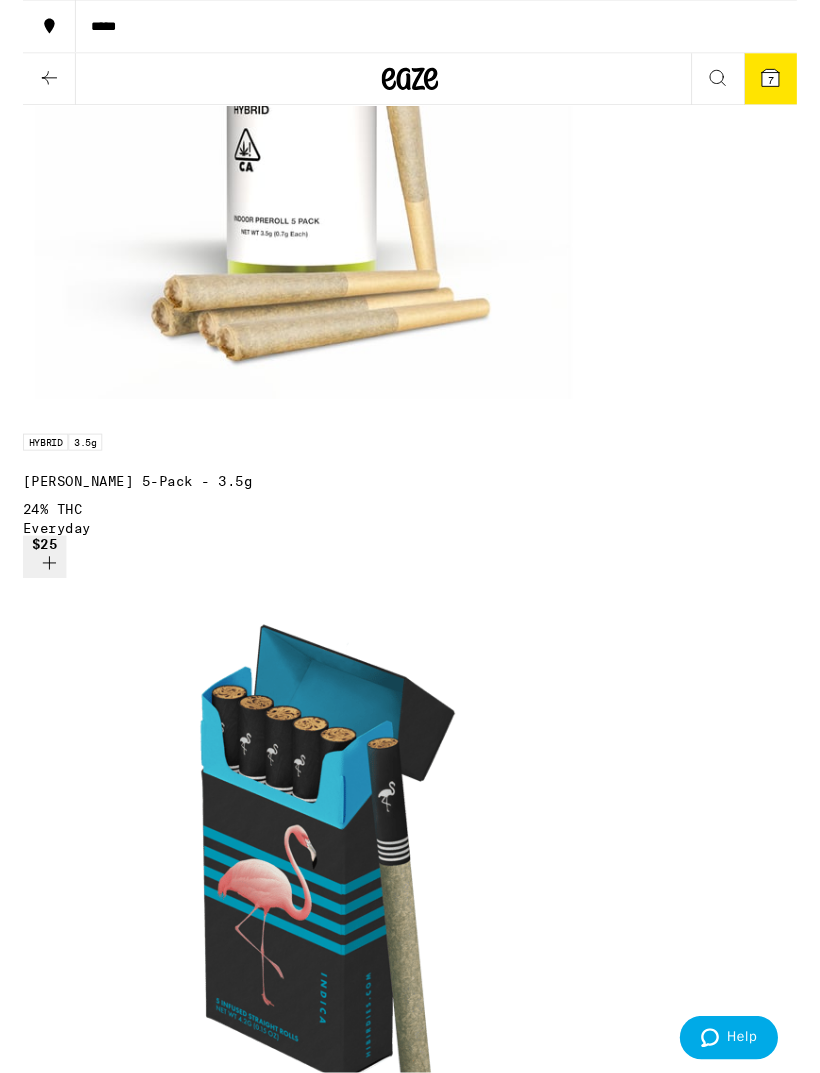 scroll, scrollTop: 8677, scrollLeft: 0, axis: vertical 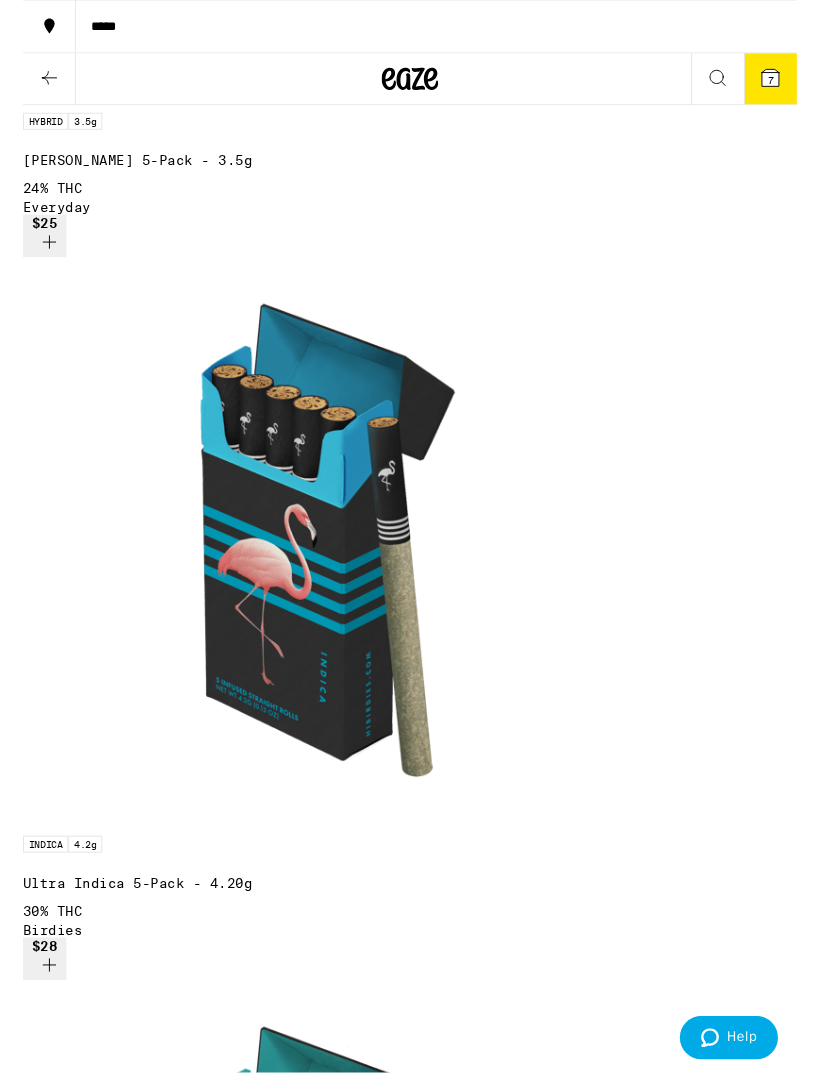 click on "Help" at bounding box center [732, 1038] 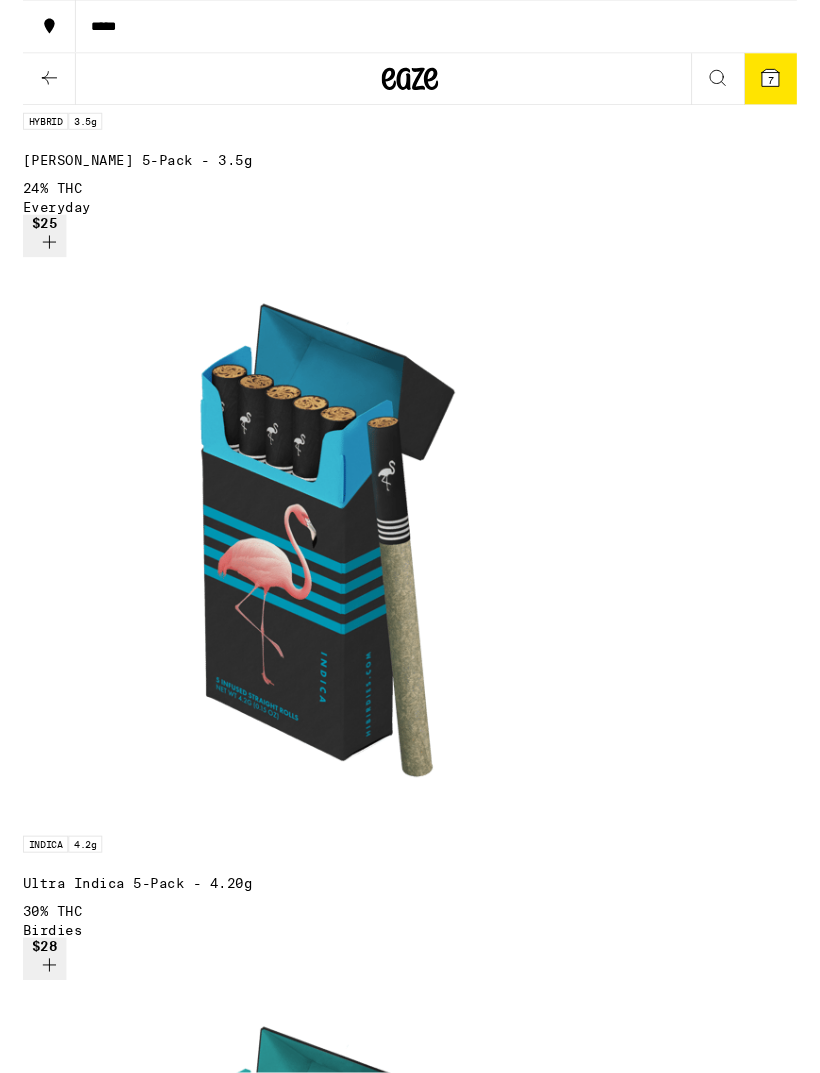 scroll, scrollTop: 8678, scrollLeft: 0, axis: vertical 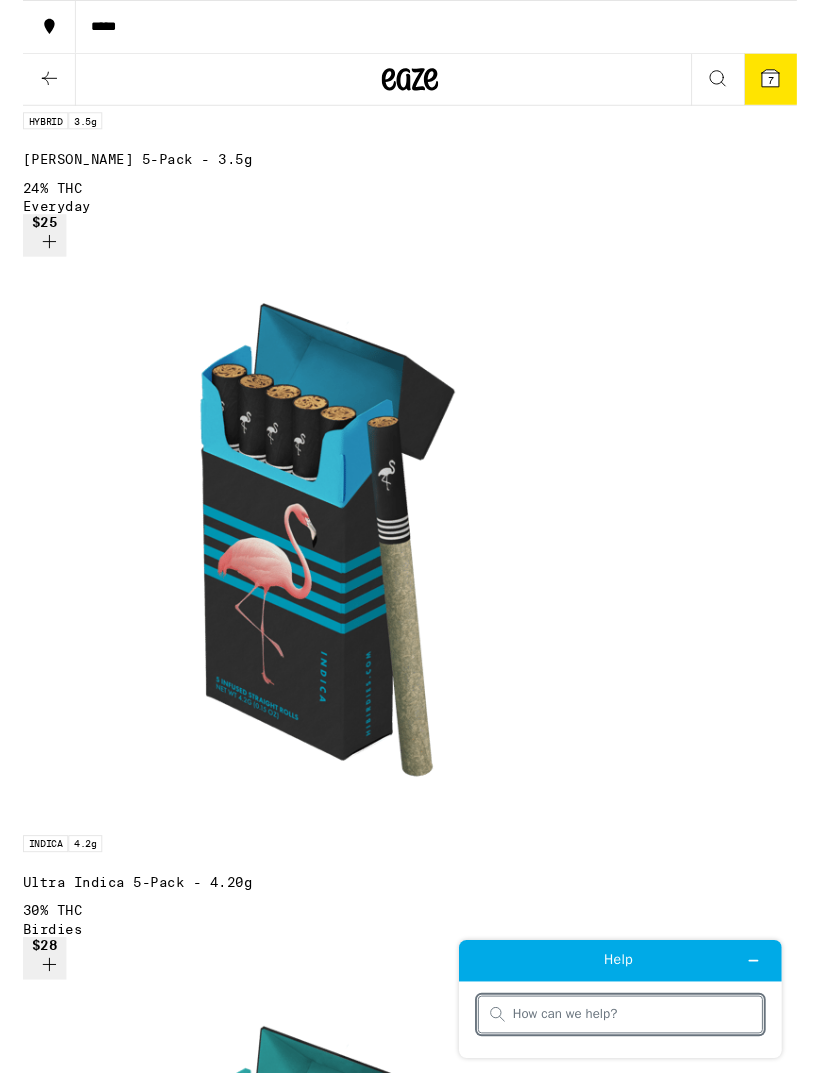 click on "Clear 2 filters Strain Type CBD Hybrid Indica Sativa Subcategory Blunt Infused Preroll Pack Preroll Pack Brand Birdies Circles Base Camp Circles Eclipse Claybourne Co. Cloud El Blunto Everyday Jeeter Koa Lowell Farms Old Pal Pacific Stone Pure Beauty Sluggers Sparkiez STIIIZY Stone Road Time Machine" at bounding box center (410, -8300) 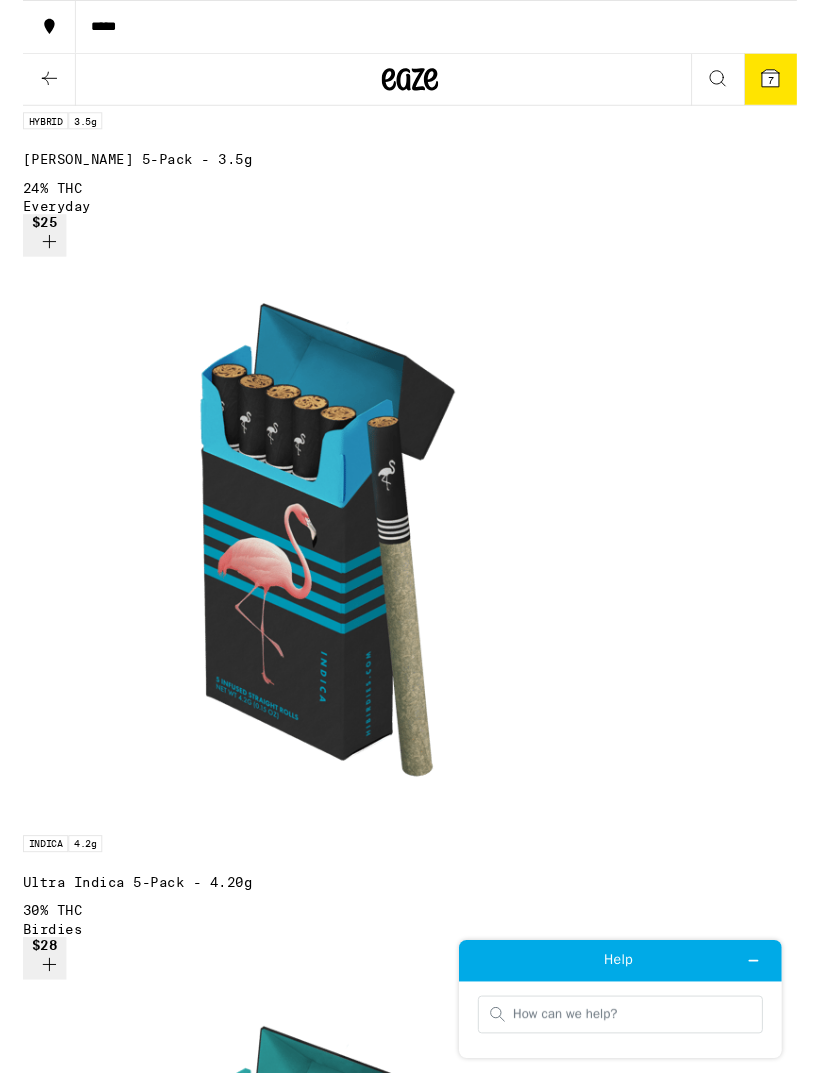 click on "7" at bounding box center [792, 85] 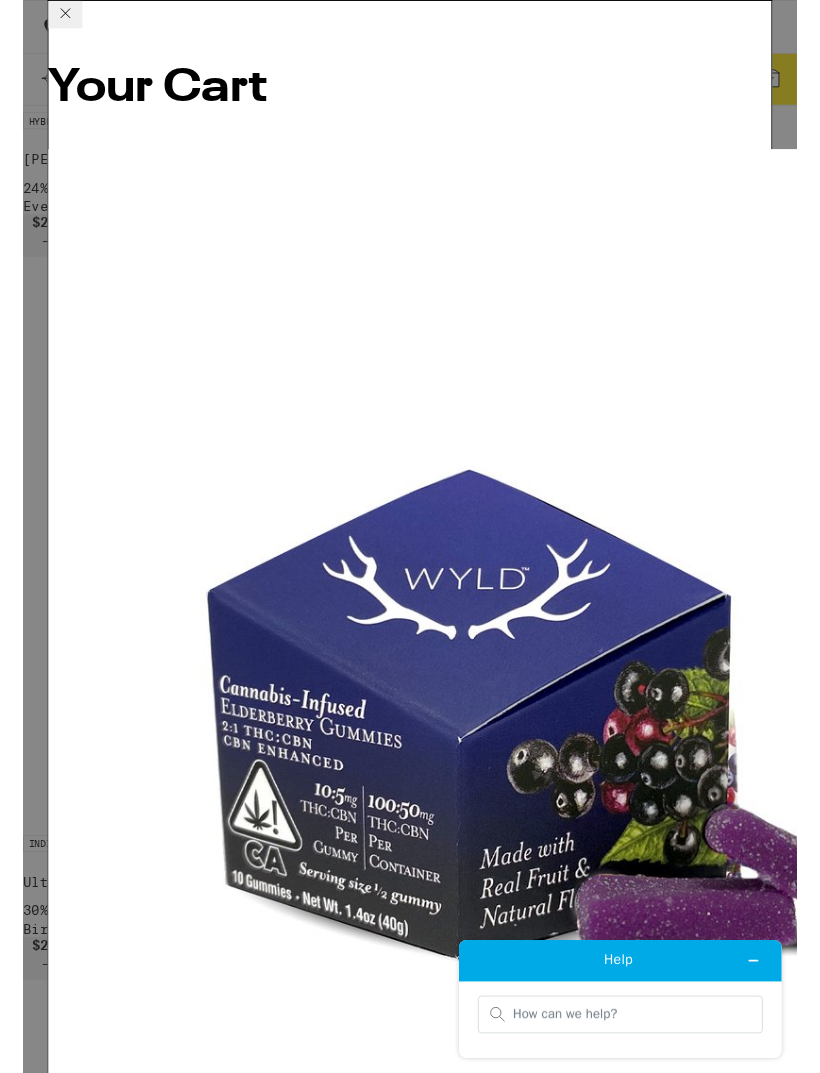click at bounding box center (771, 962) 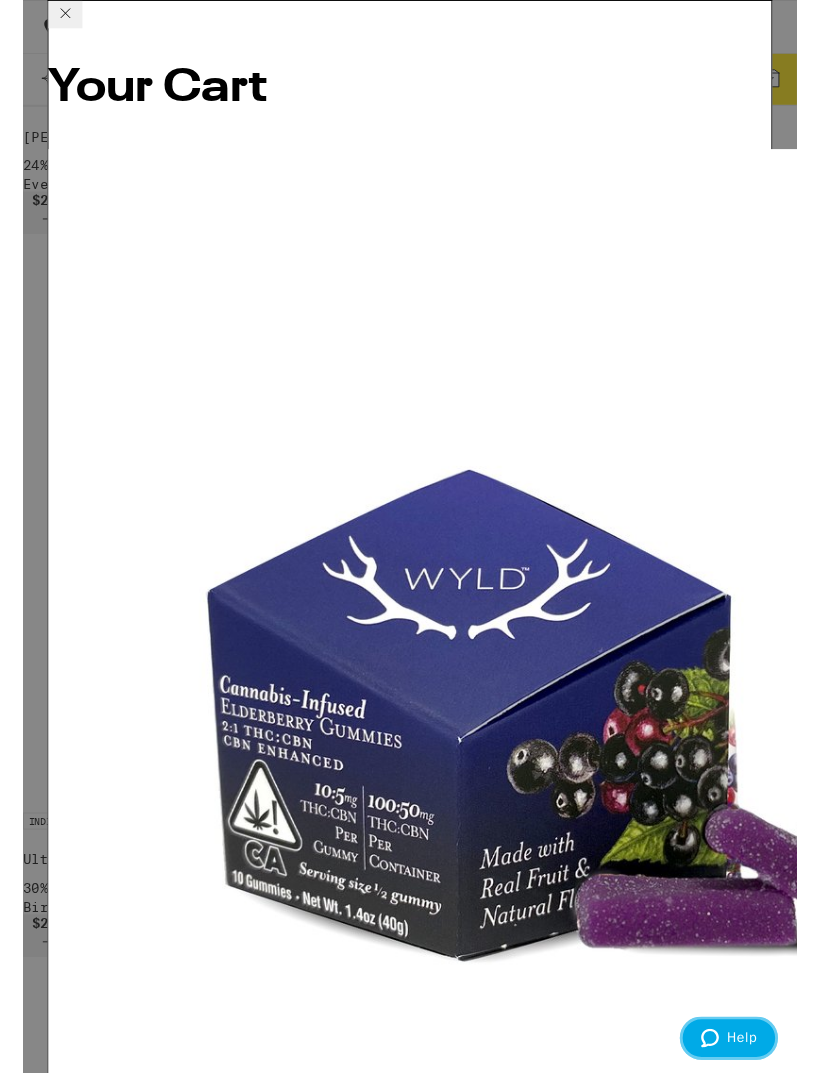 scroll, scrollTop: 8730, scrollLeft: 0, axis: vertical 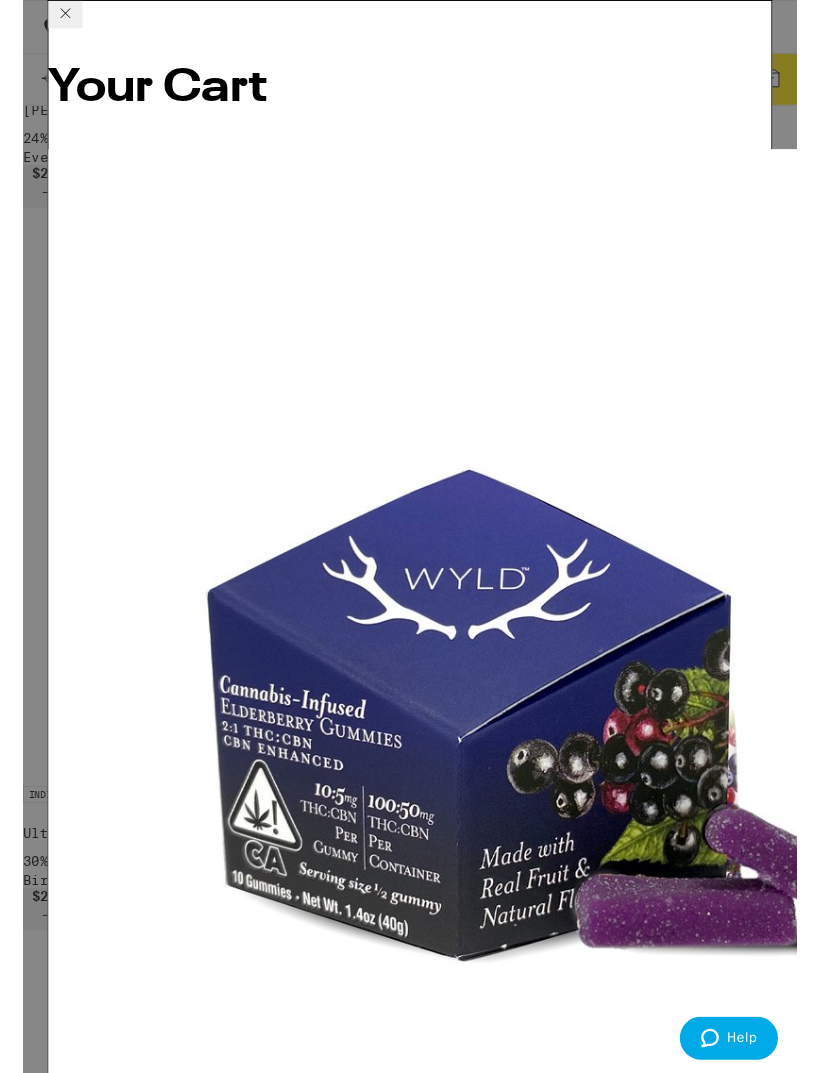 click on "Checkout" at bounding box center (180, 14893) 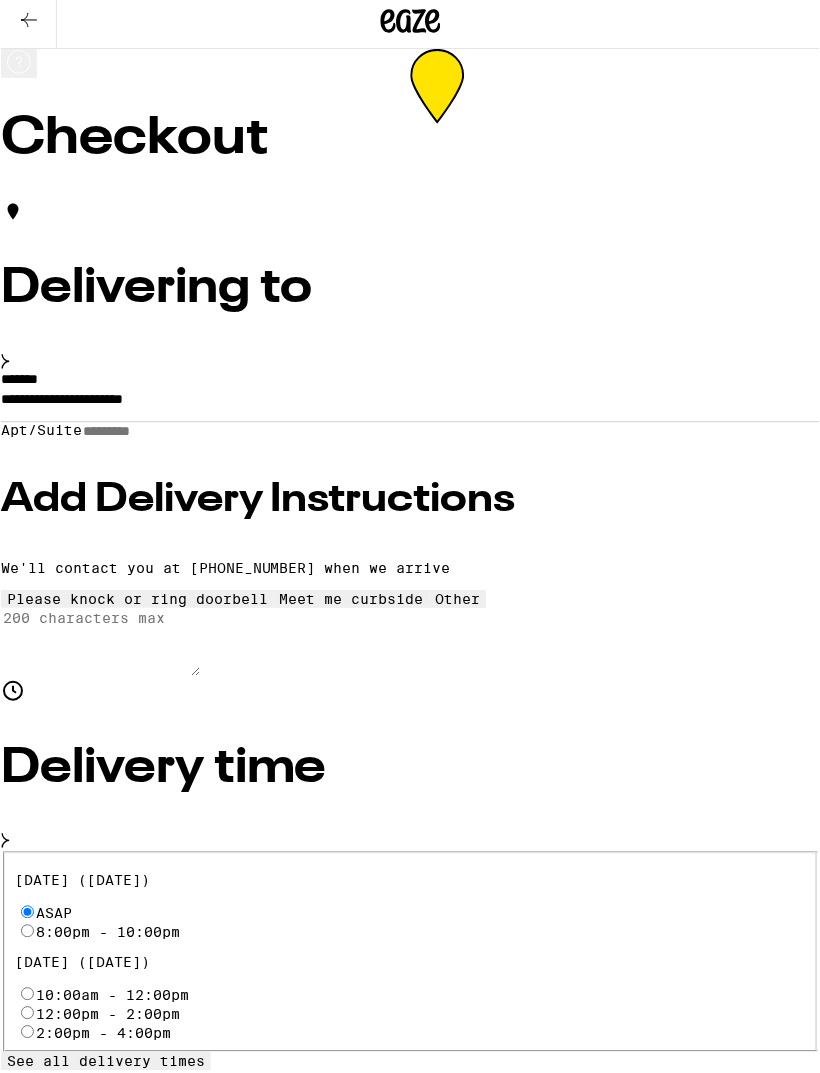 scroll, scrollTop: 25, scrollLeft: 0, axis: vertical 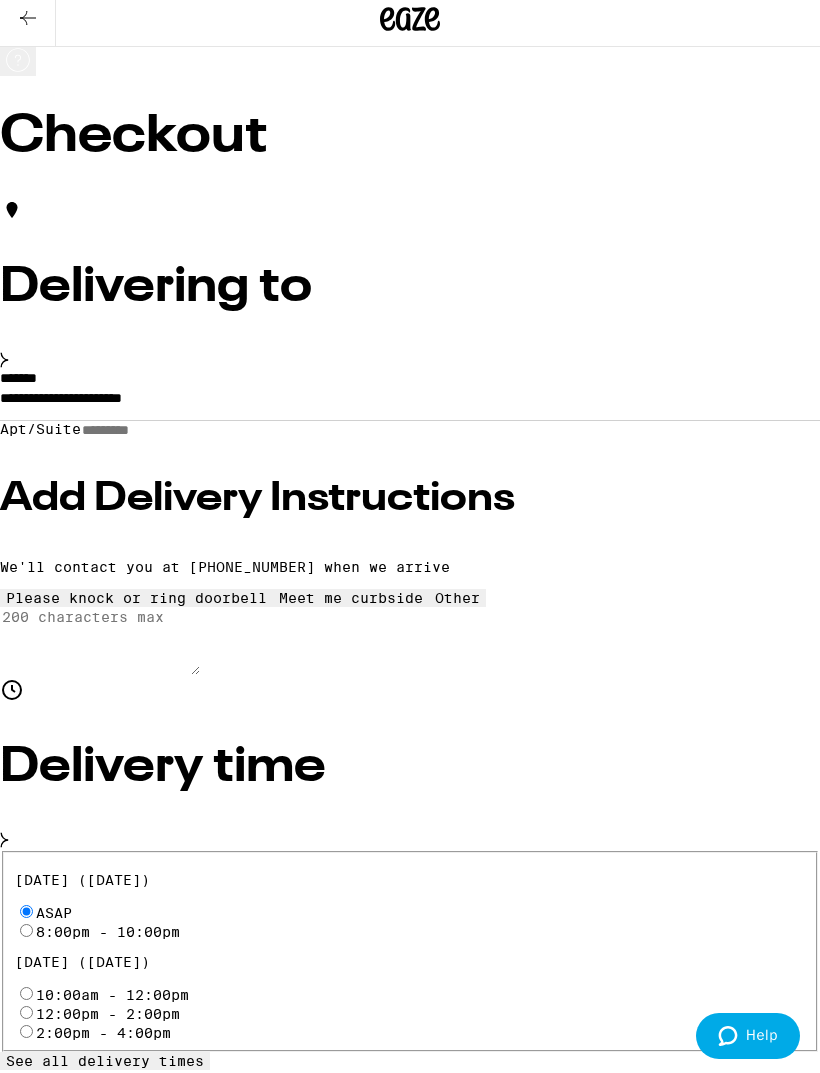 click on "**********" at bounding box center (410, 403) 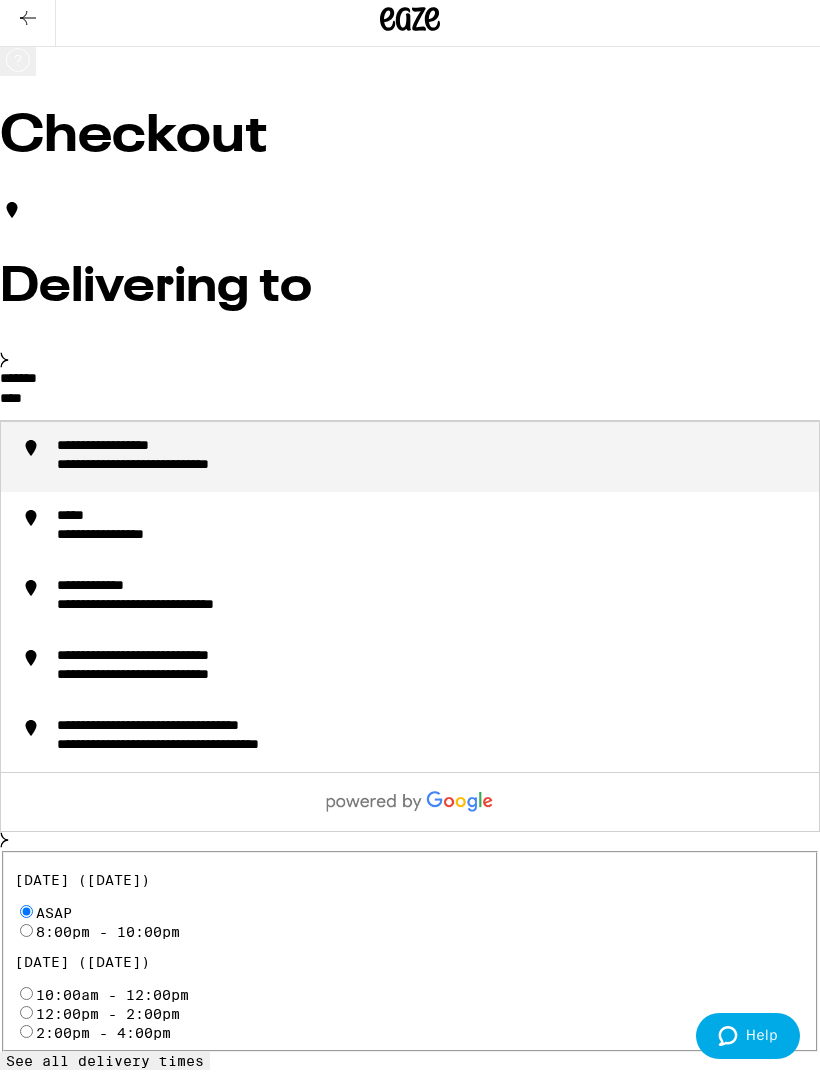 type on "***" 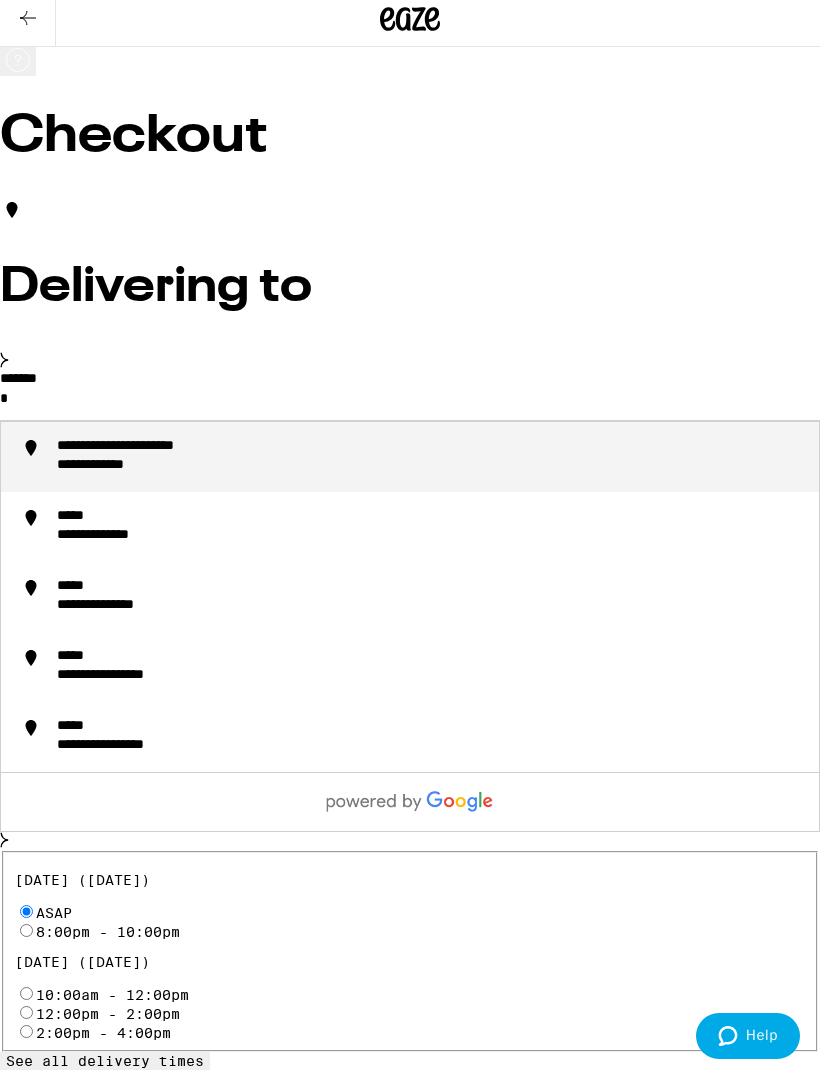 type on "**" 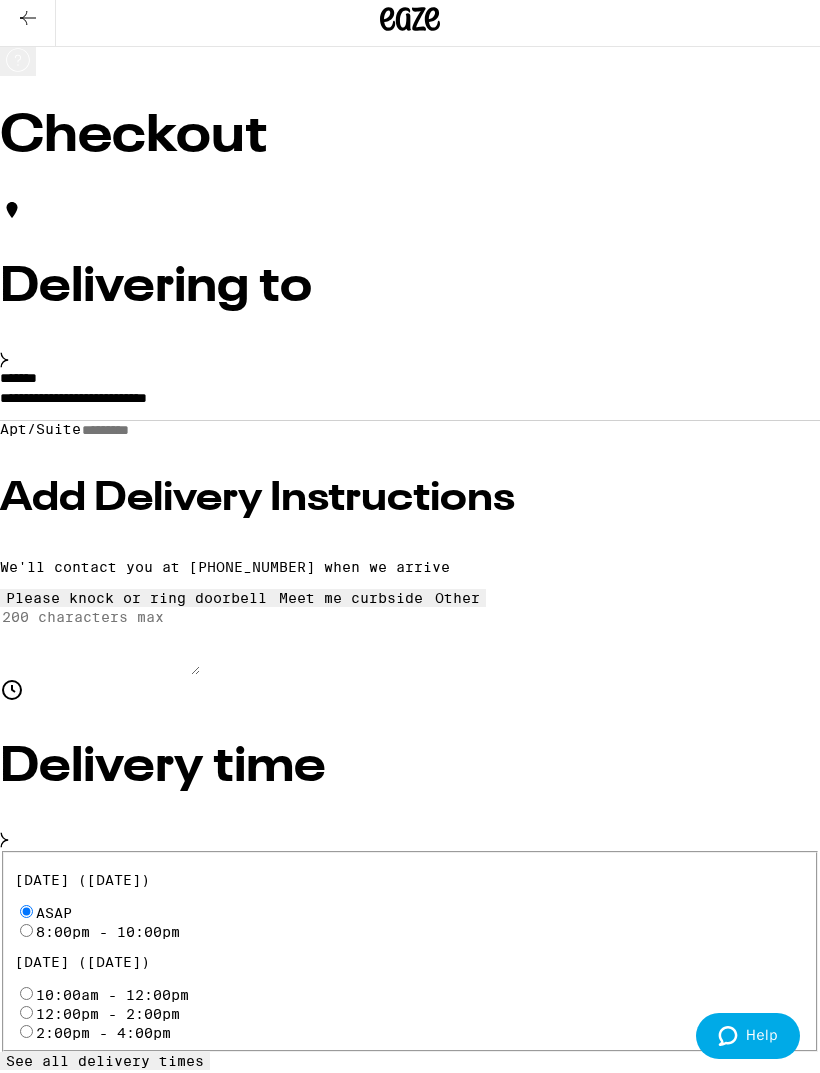 click on "**********" at bounding box center [410, 403] 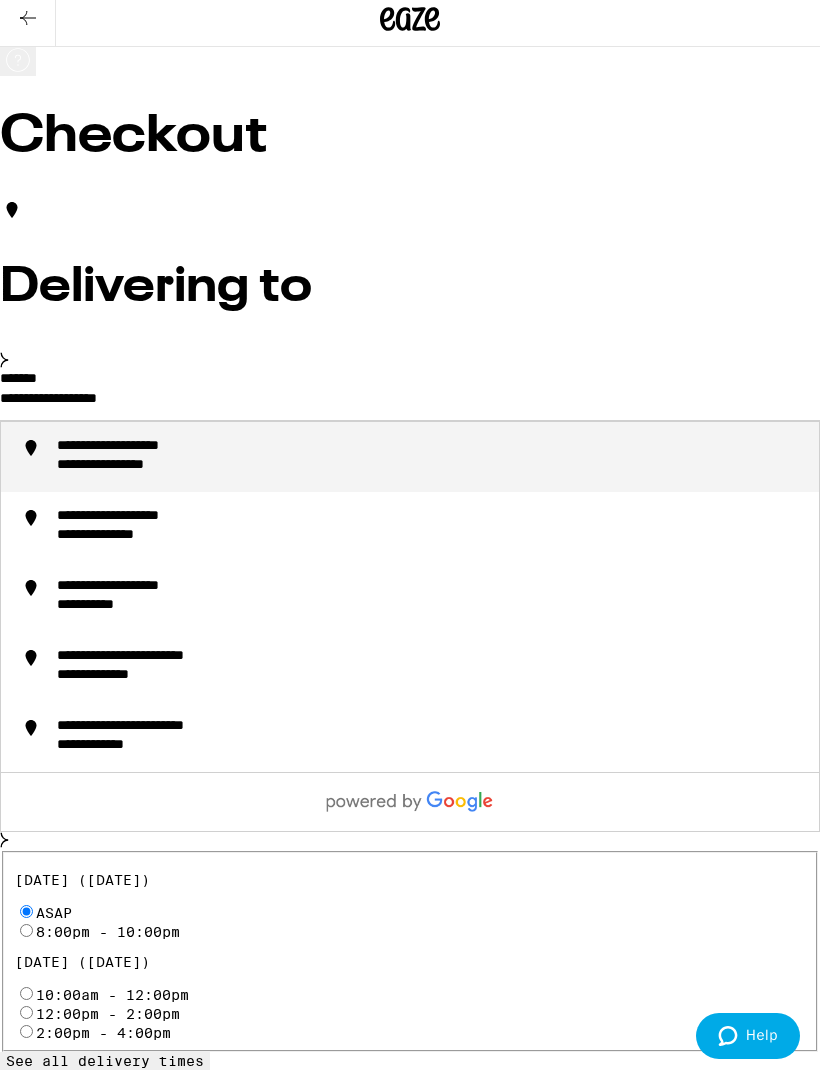click on "**********" at bounding box center [147, 447] 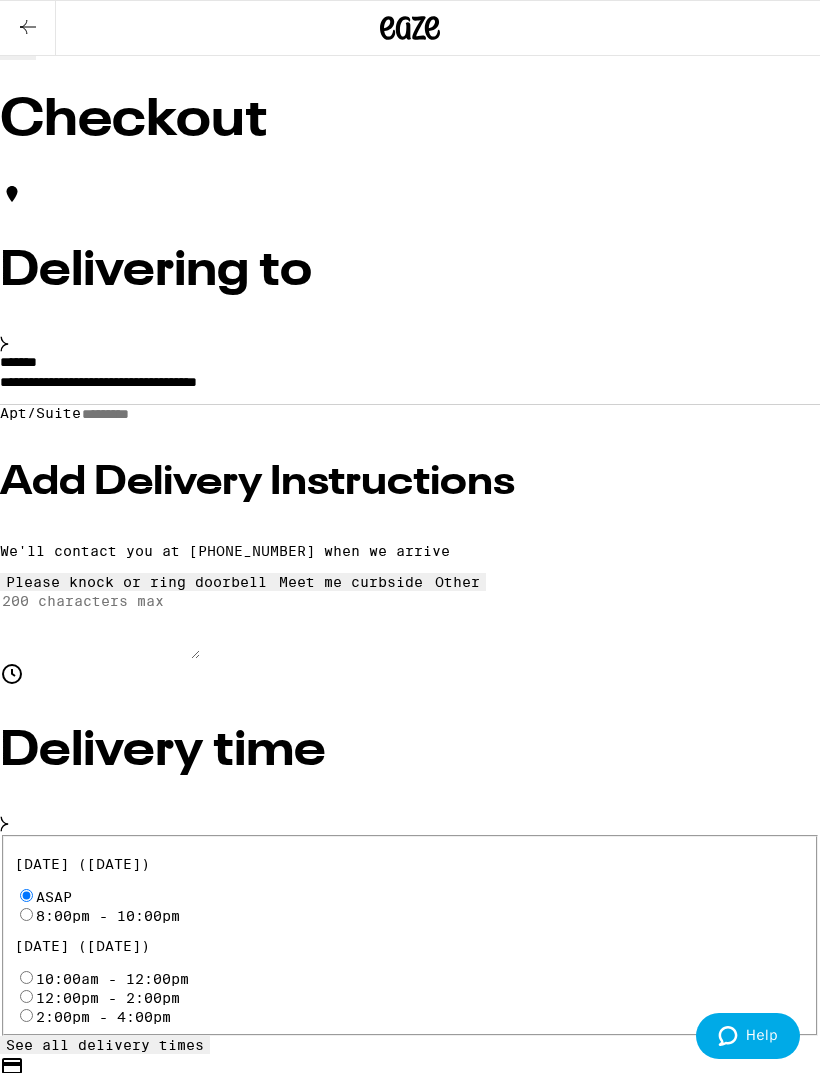 type on "**********" 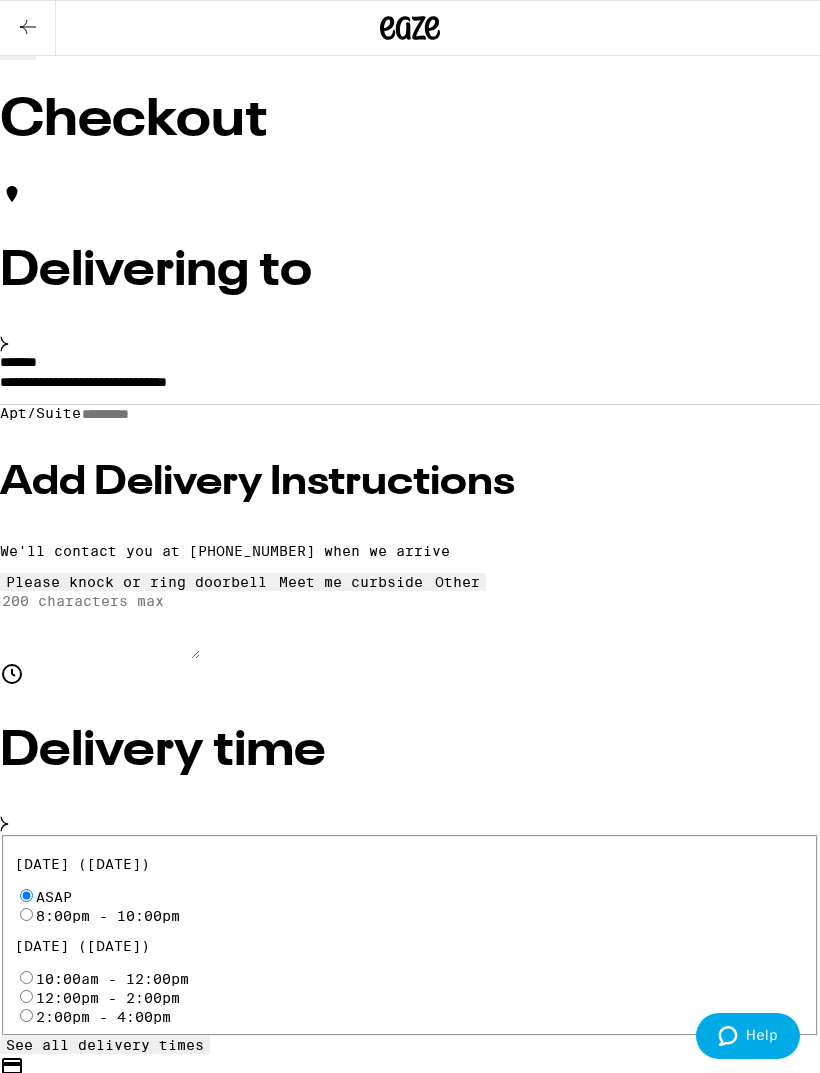 click on "Add Delivery Instructions" at bounding box center [410, 483] 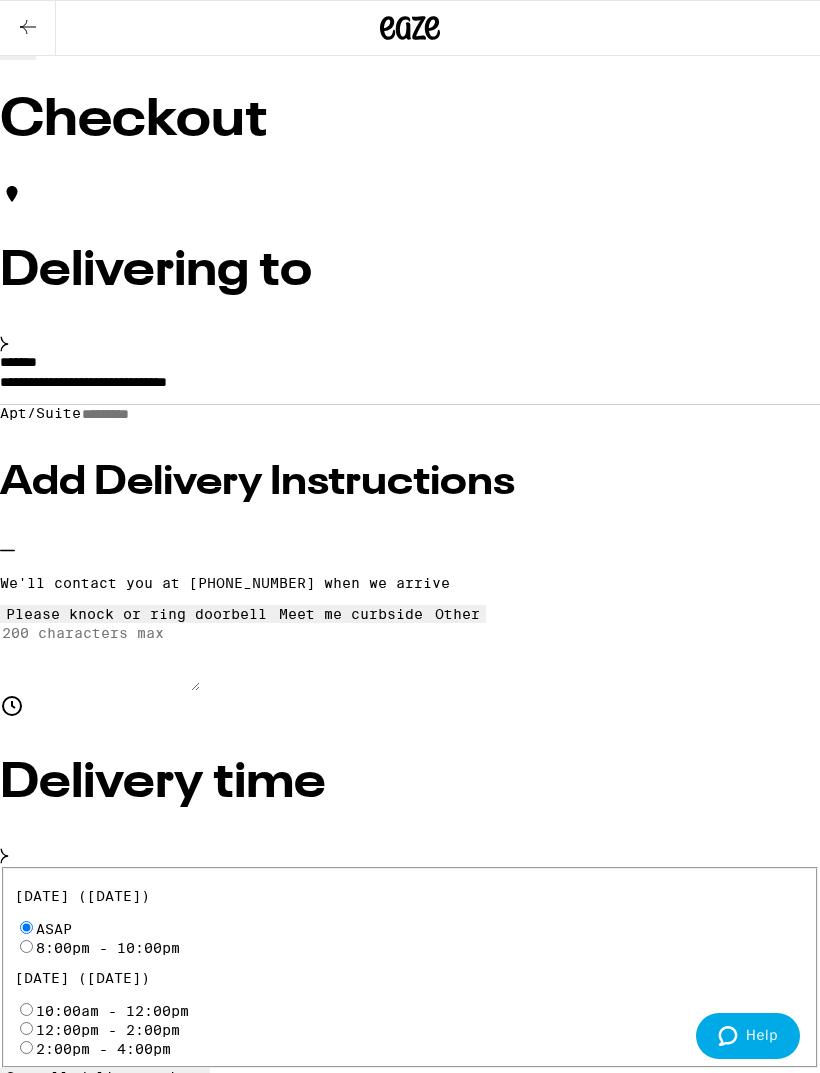 click on "Apt/Suite" at bounding box center [152, 414] 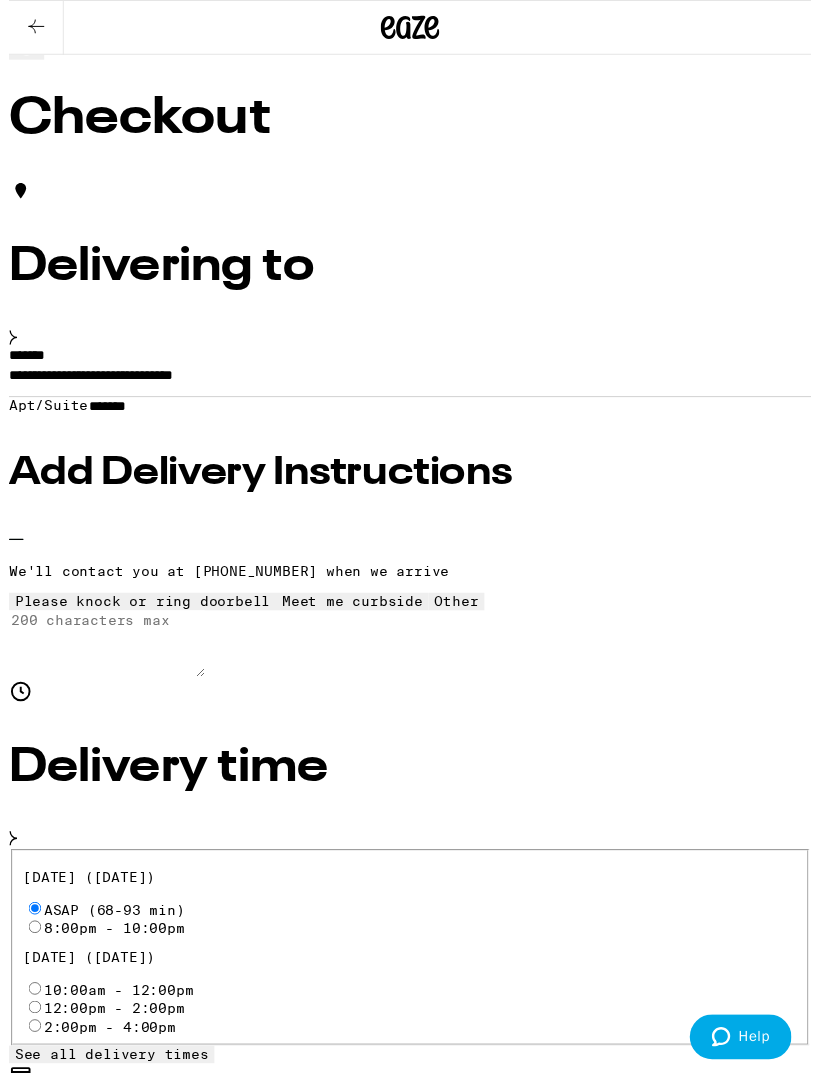 scroll, scrollTop: 23, scrollLeft: 0, axis: vertical 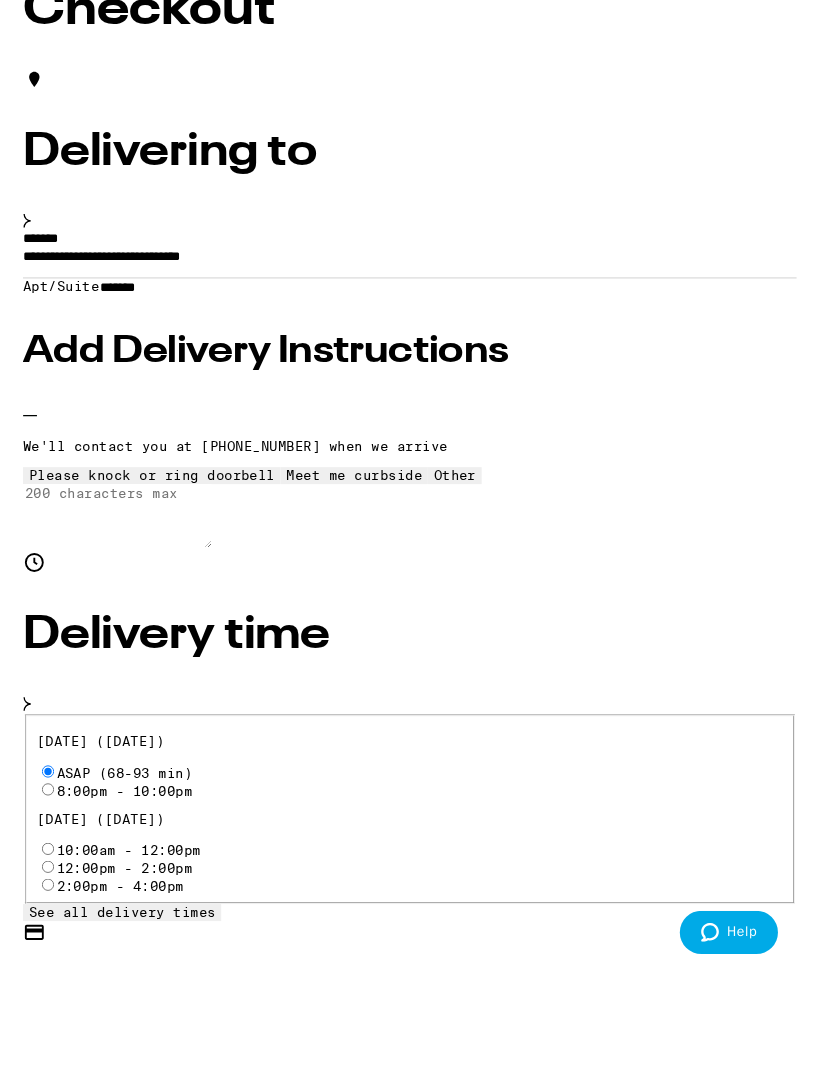 type on "*******" 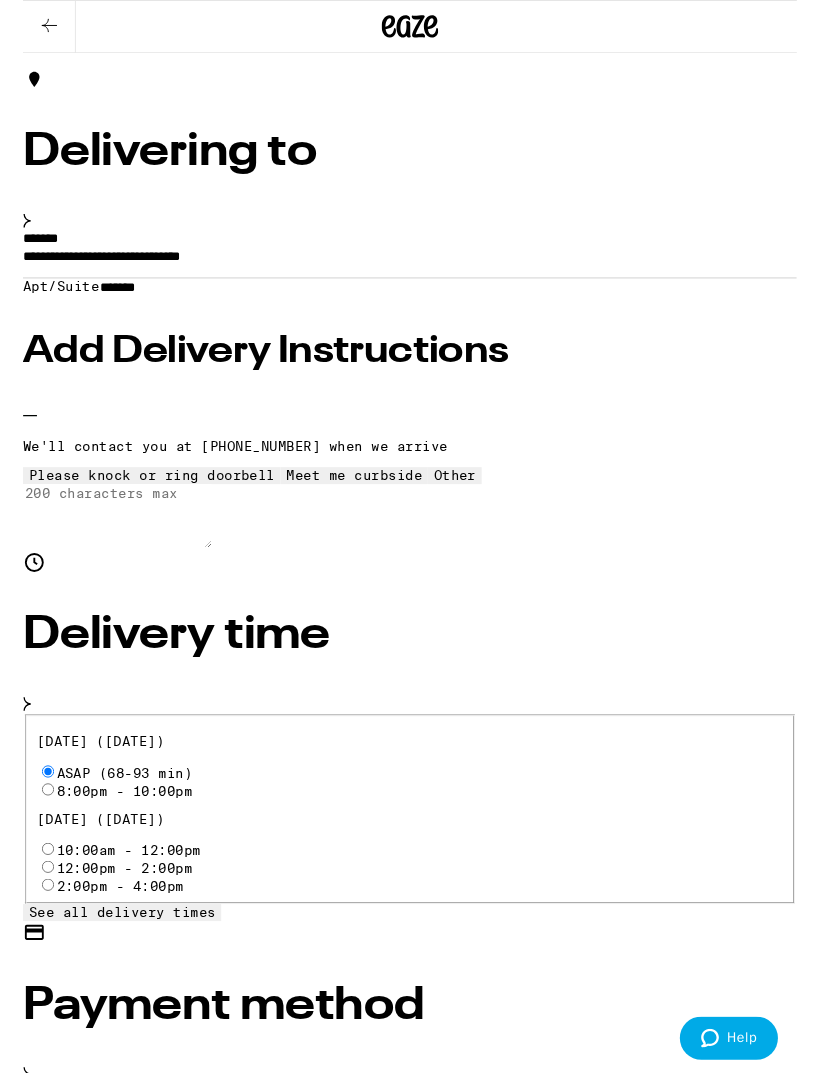 click on "Enter any other delivery instructions you want driver to know" at bounding box center [100, 547] 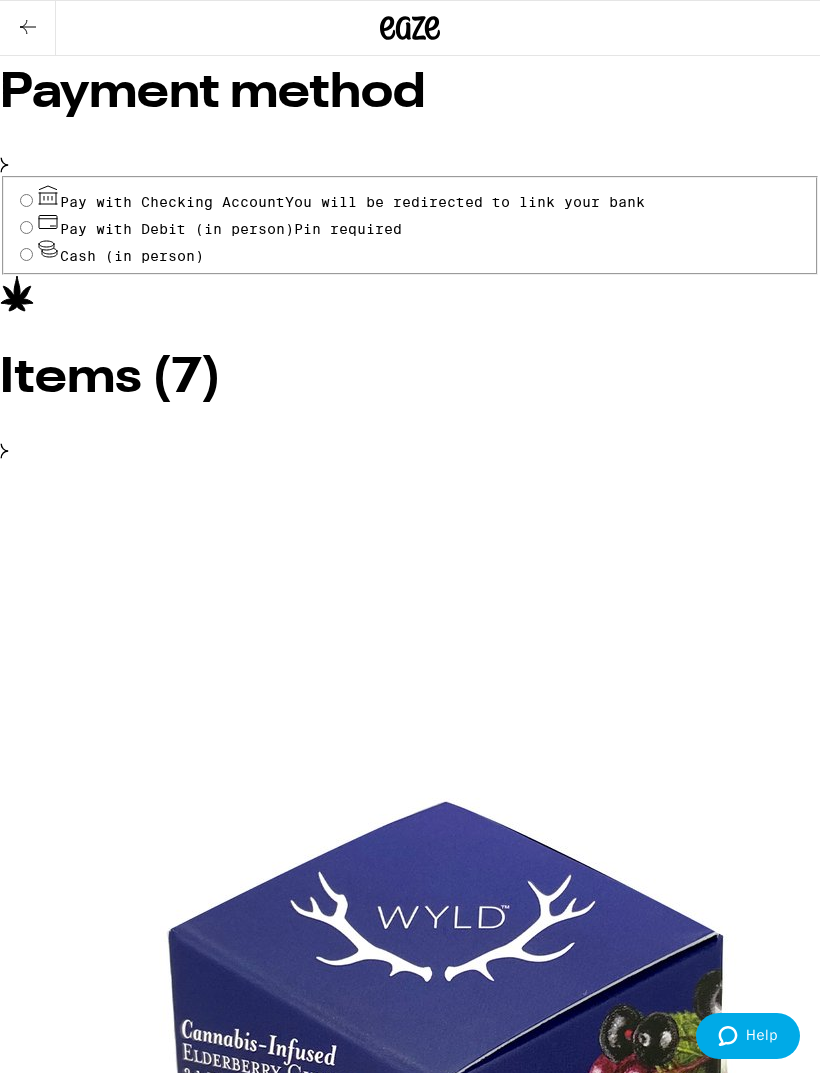 scroll, scrollTop: 1098, scrollLeft: 0, axis: vertical 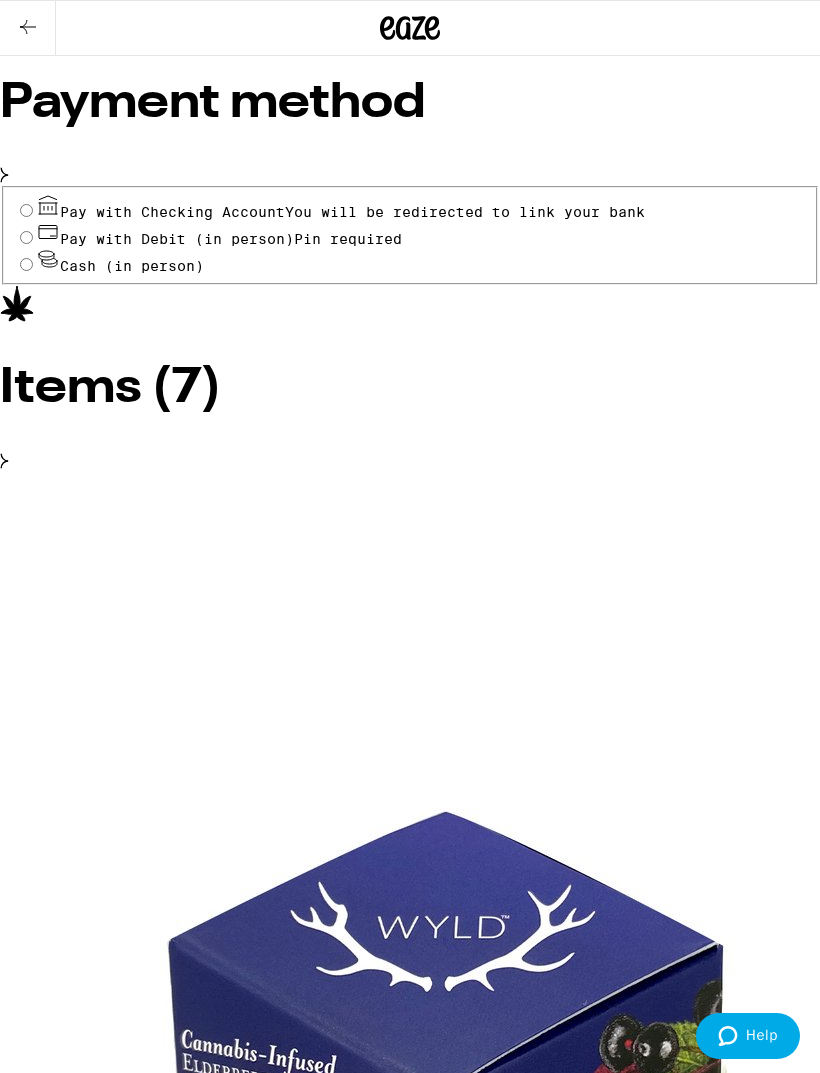 type on "Building G, front desk will let you in." 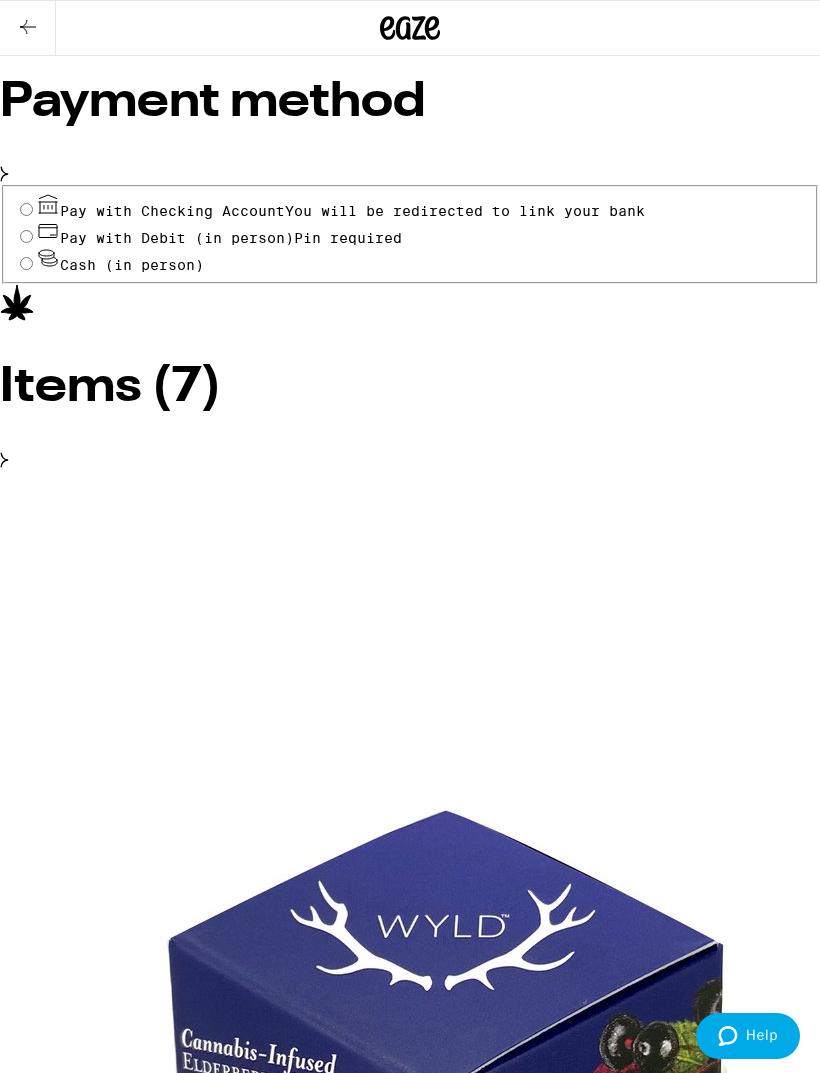 click on "Pay with Debit (in person) Pin required" at bounding box center (410, 232) 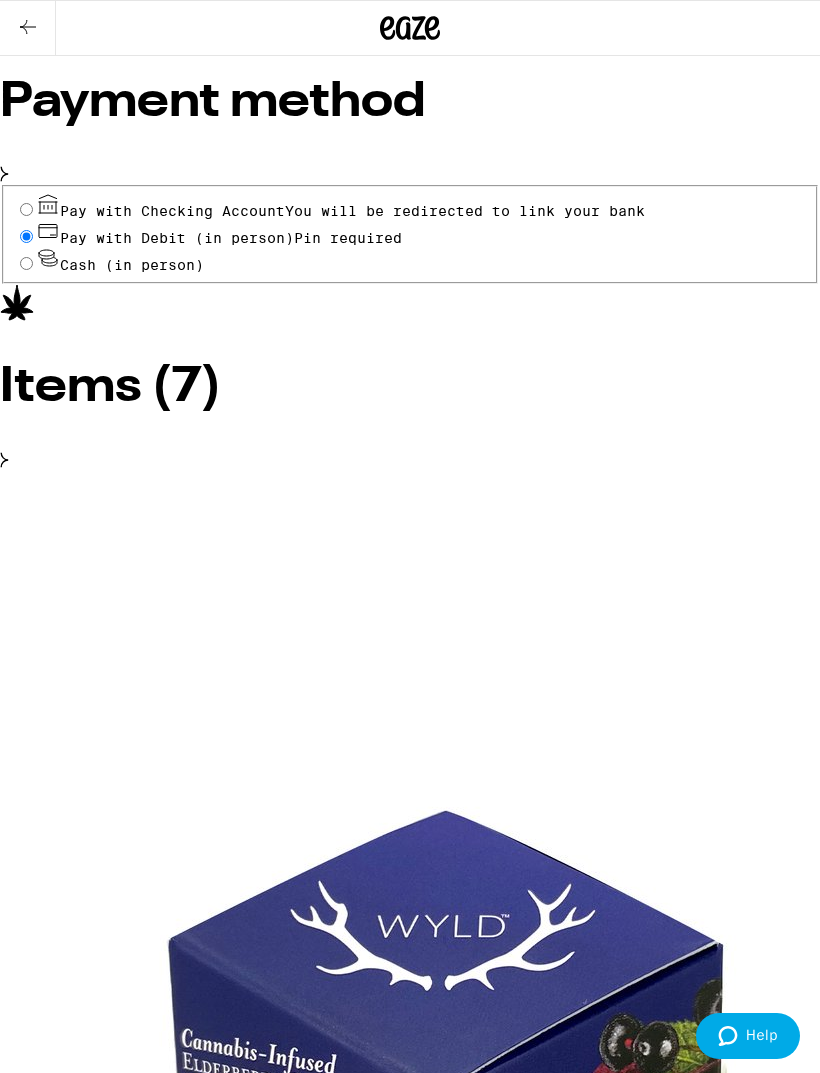 radio on "true" 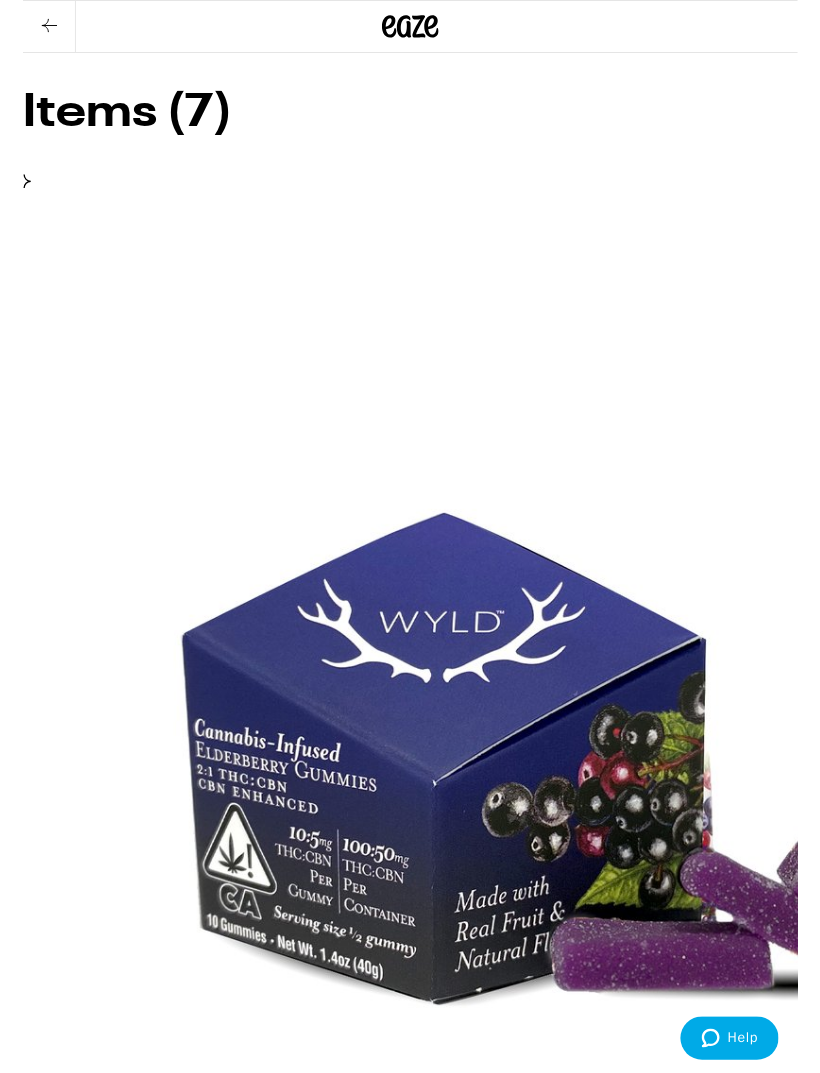scroll, scrollTop: 1447, scrollLeft: 0, axis: vertical 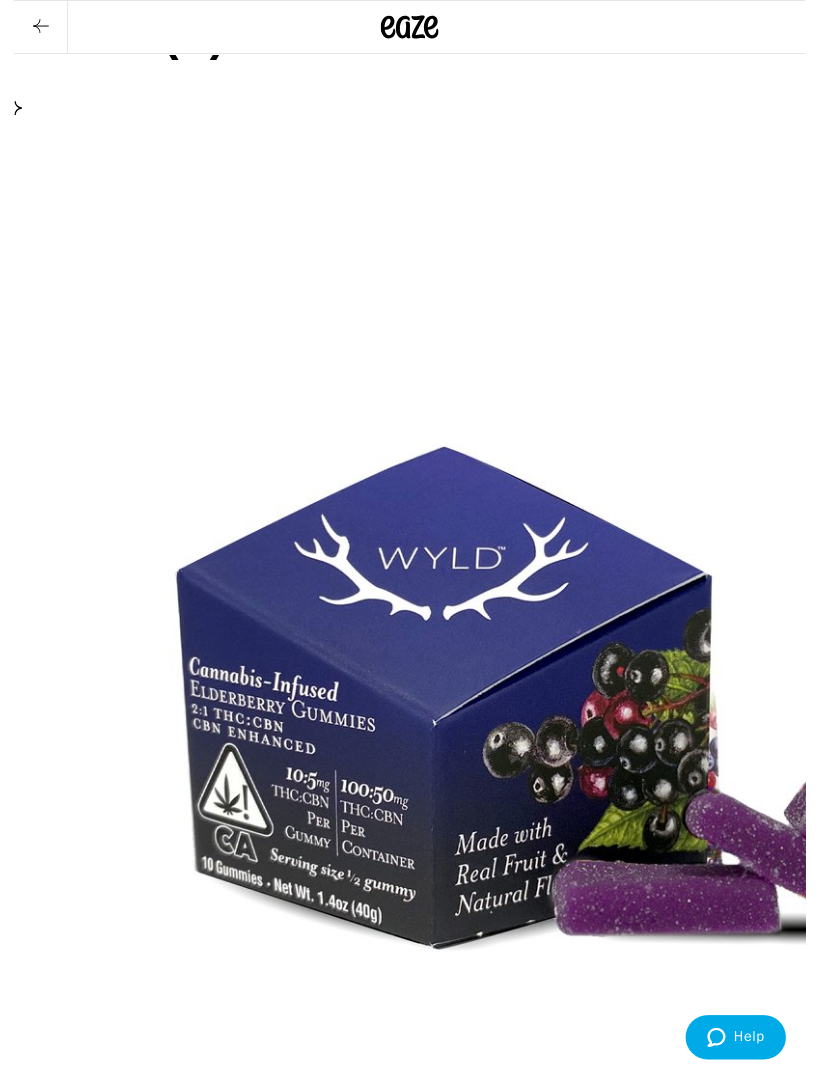 click on "Place Order" at bounding box center (55, 9483) 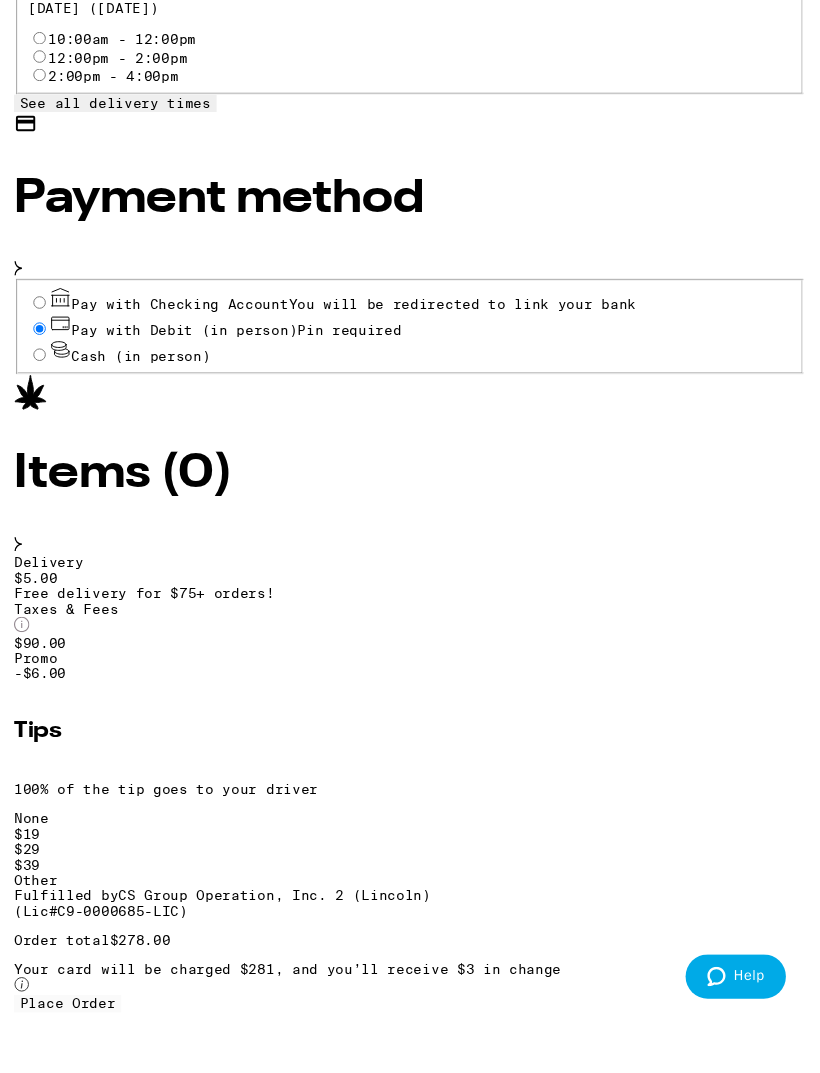 scroll, scrollTop: 929, scrollLeft: 0, axis: vertical 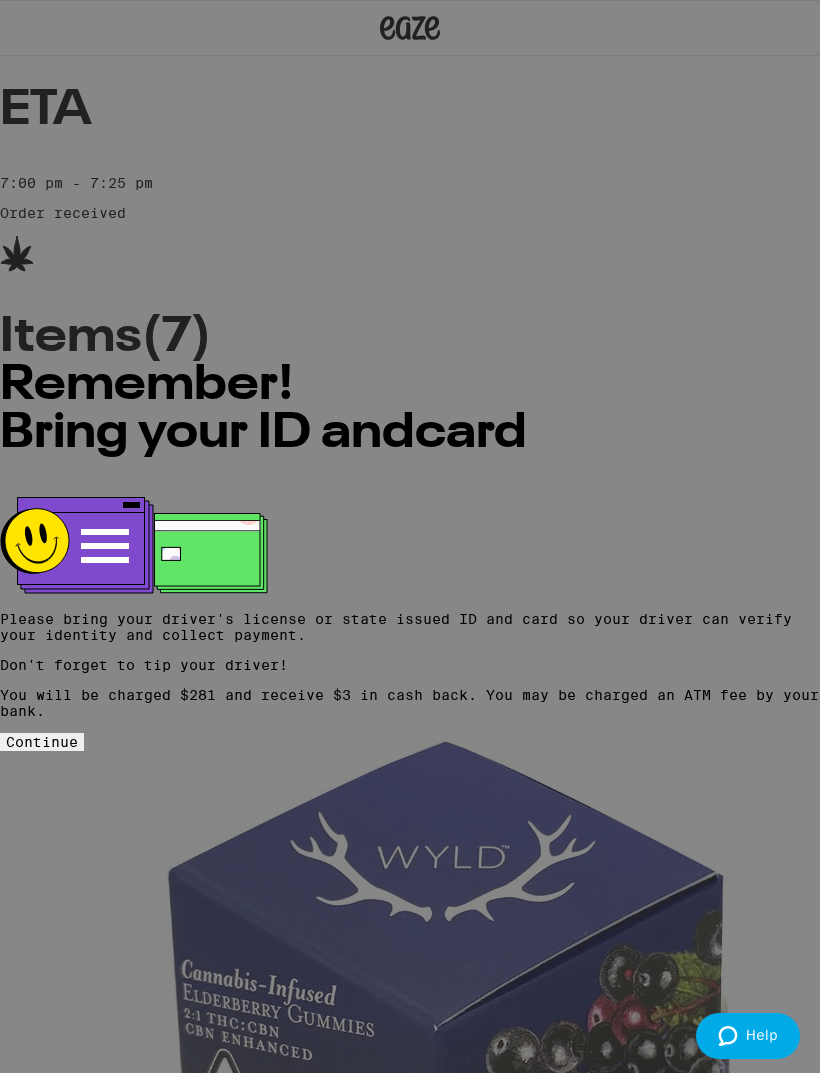 click on "Continue" at bounding box center (42, 742) 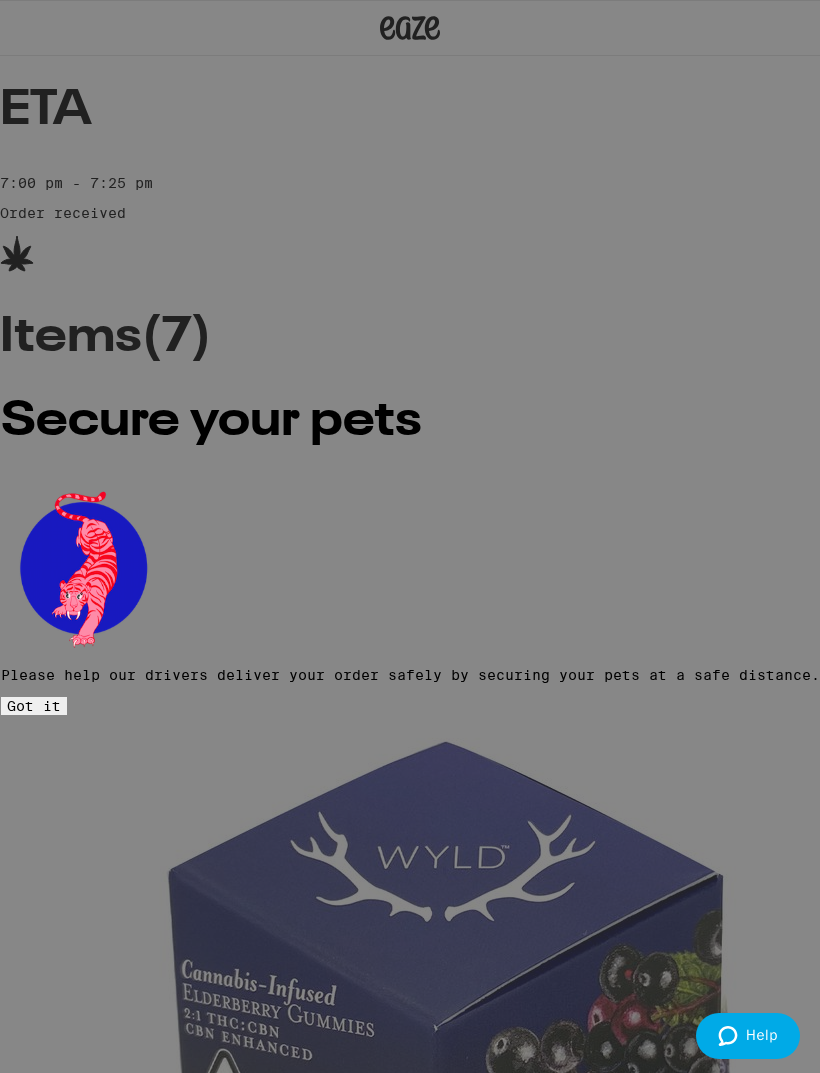 click on "Got it" at bounding box center (34, 706) 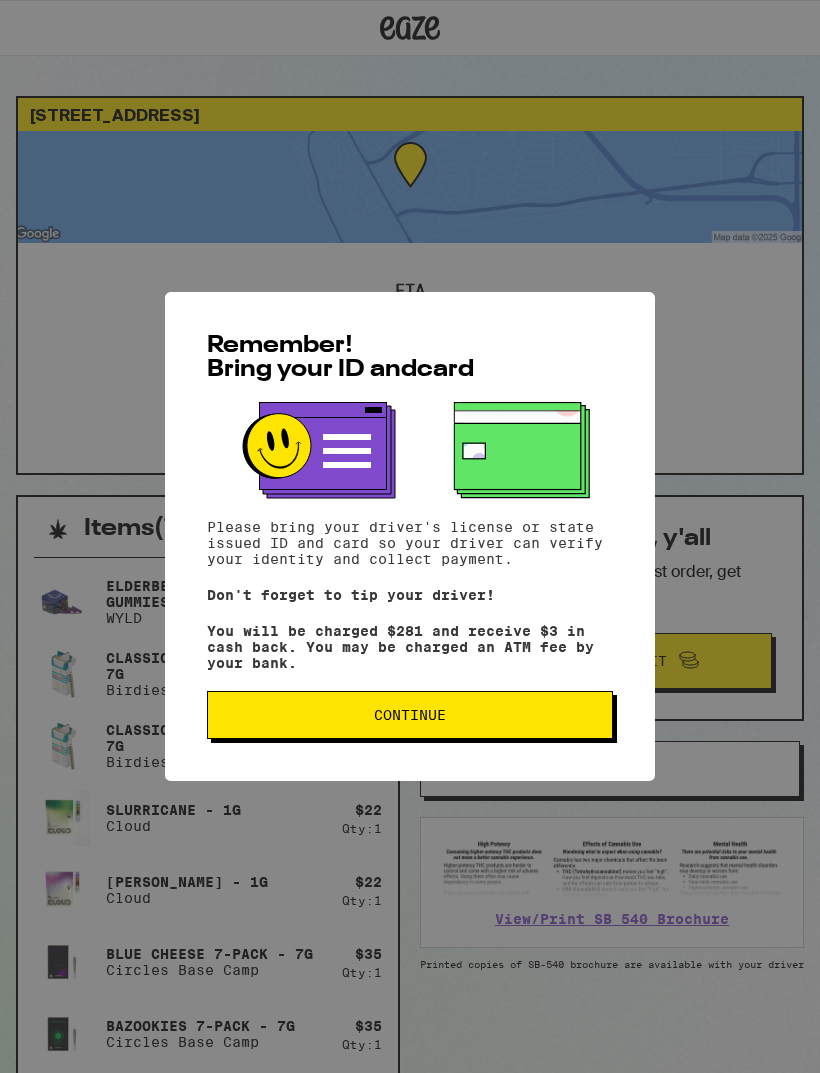 scroll, scrollTop: 0, scrollLeft: 0, axis: both 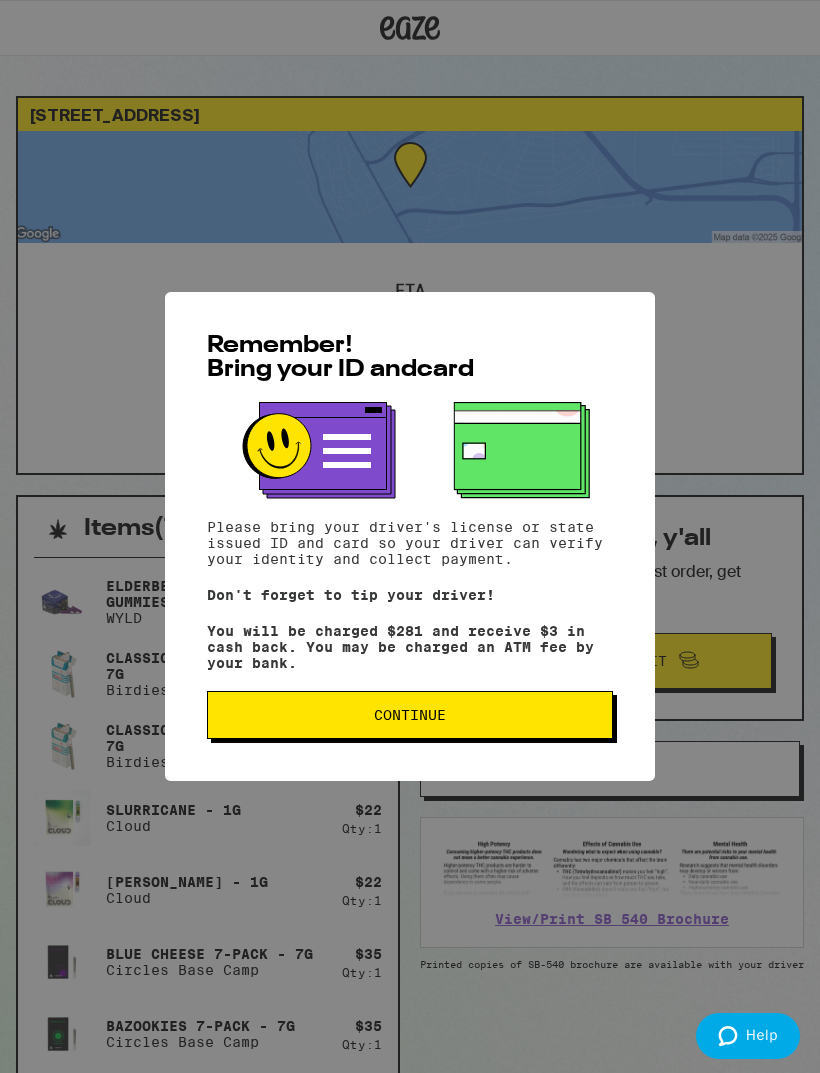 click on "Continue" at bounding box center [410, 715] 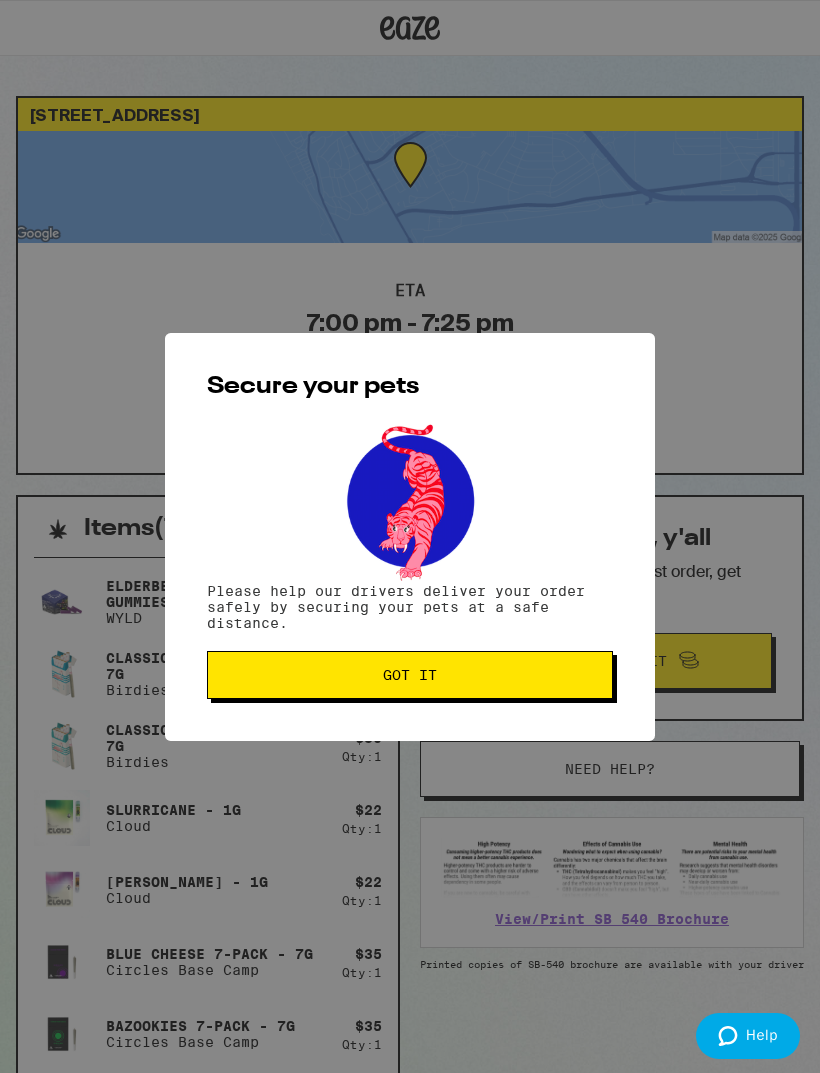 click on "Secure your pets Please help our drivers deliver your order safely by securing your pets at a safe distance. Got it" at bounding box center [410, 537] 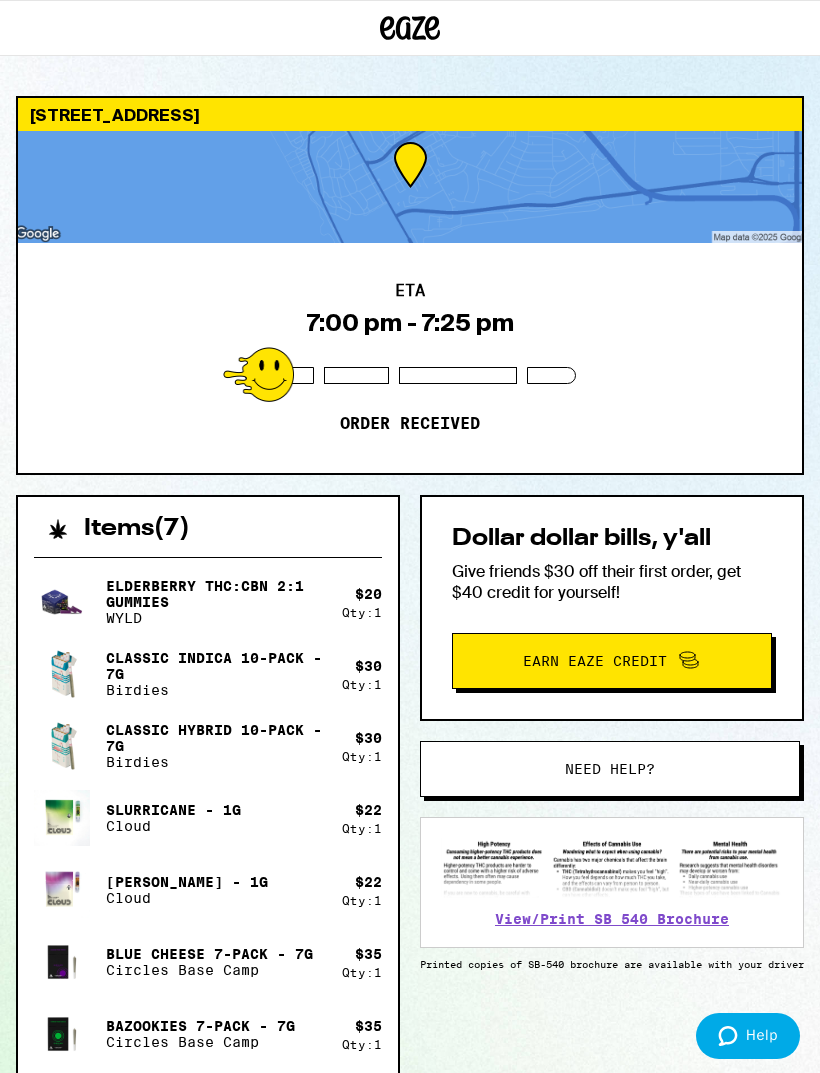 scroll, scrollTop: 0, scrollLeft: 0, axis: both 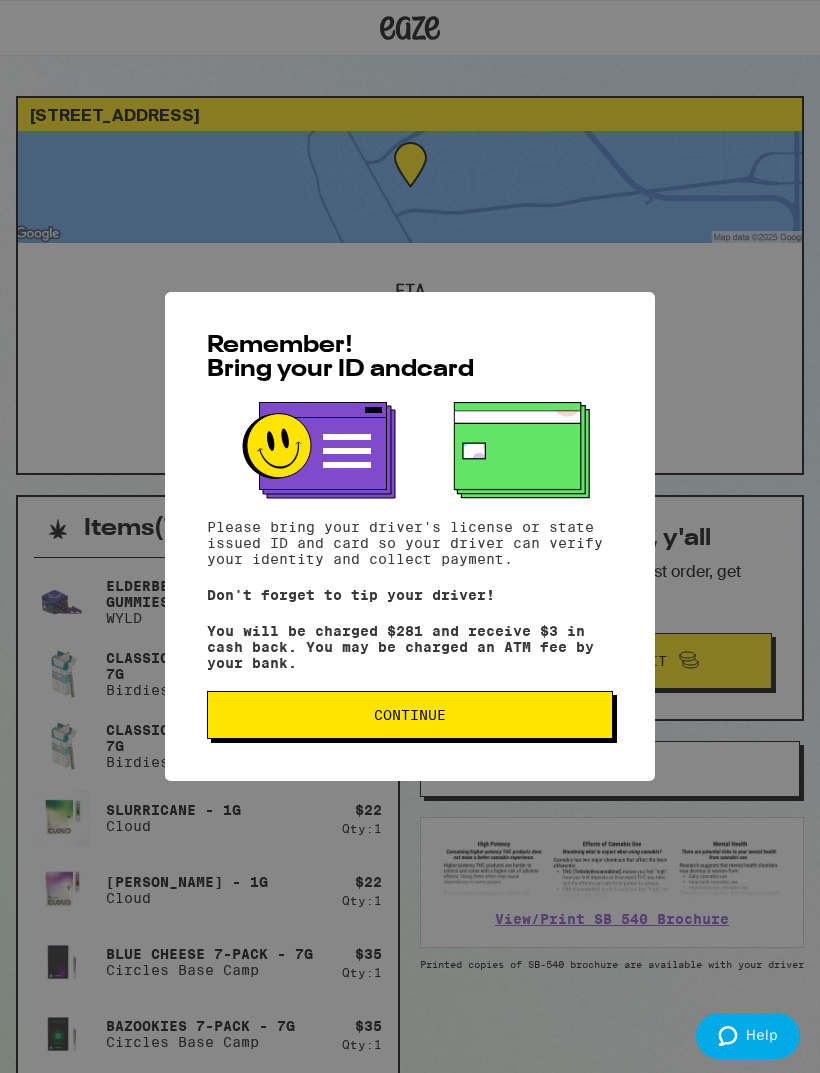 click on "Continue" at bounding box center (410, 715) 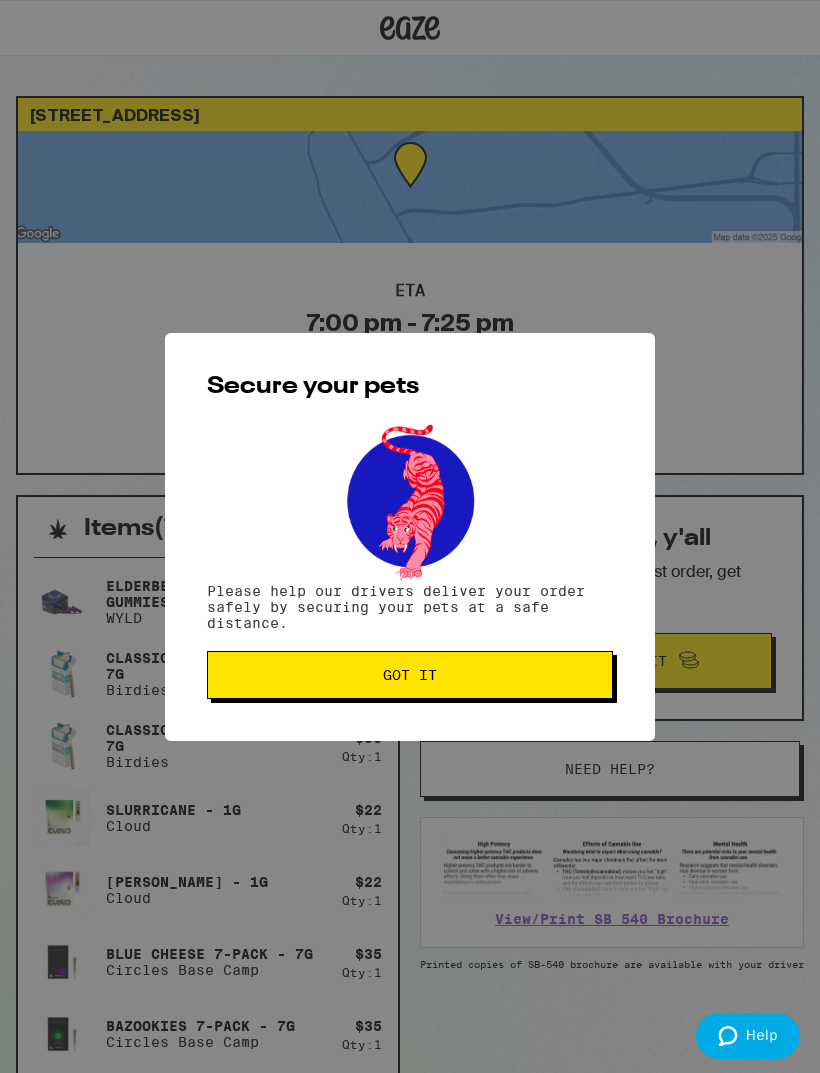 click on "Got it" at bounding box center (410, 675) 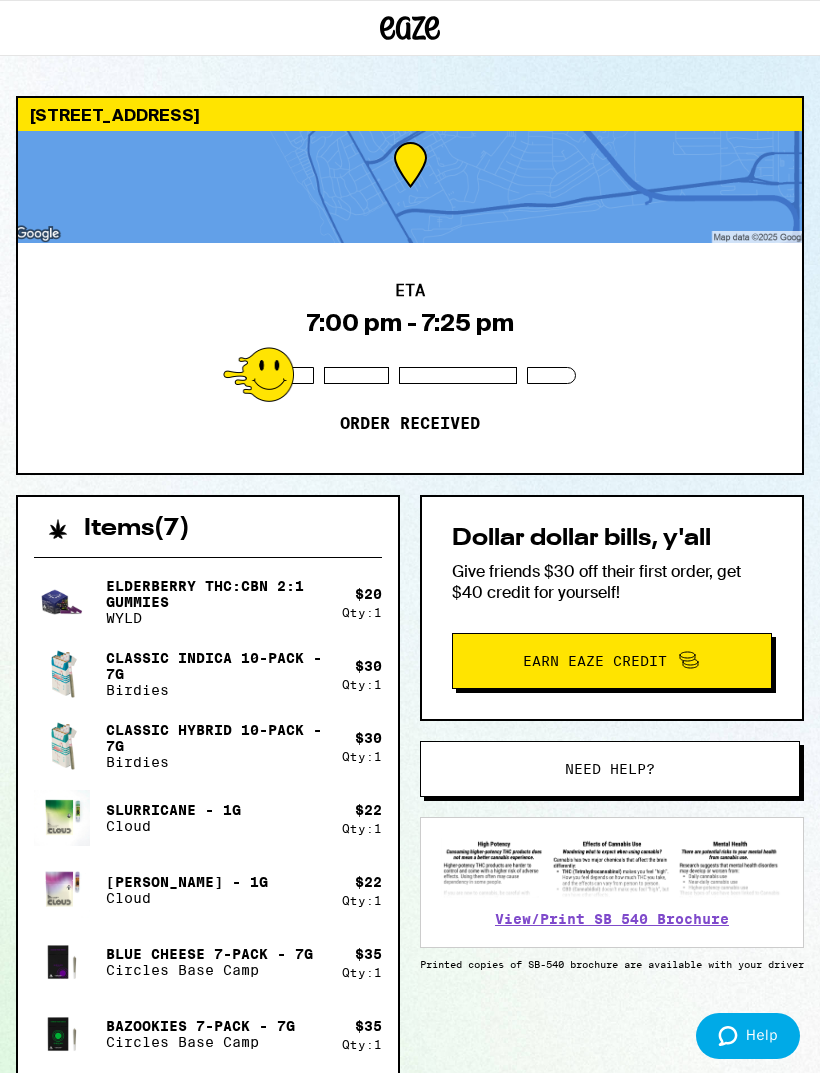 scroll, scrollTop: 0, scrollLeft: 0, axis: both 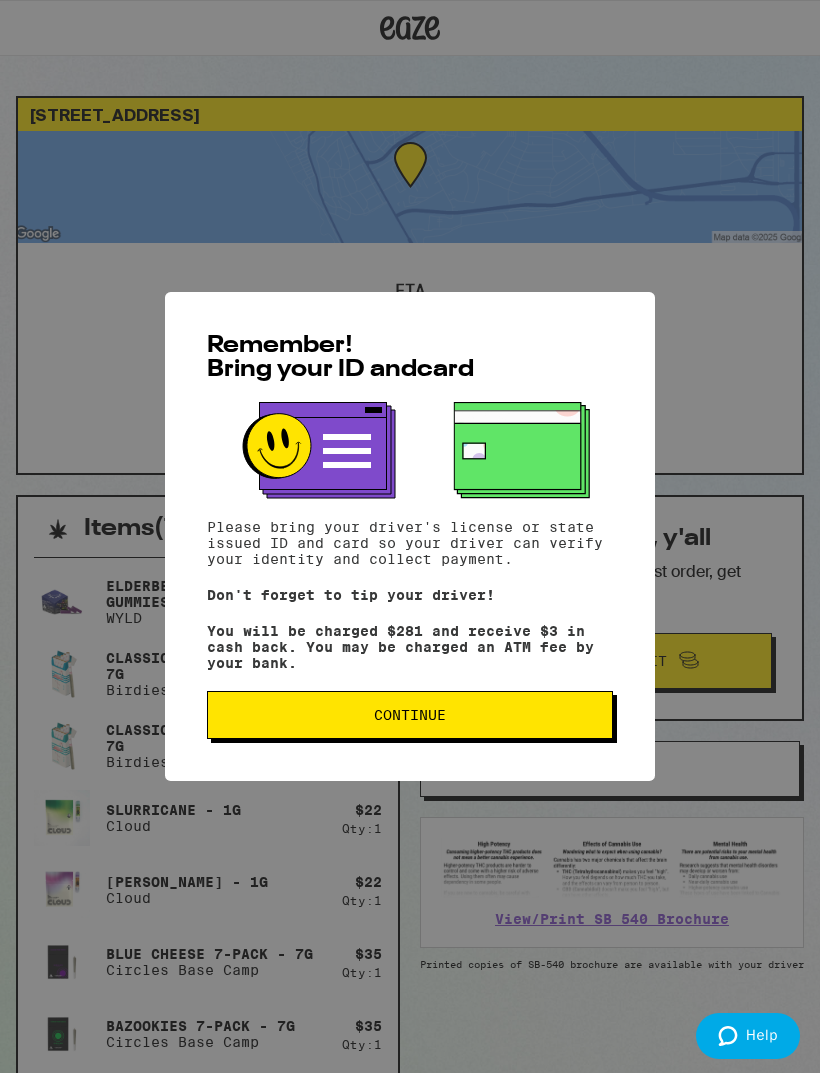 click on "Continue" at bounding box center [410, 715] 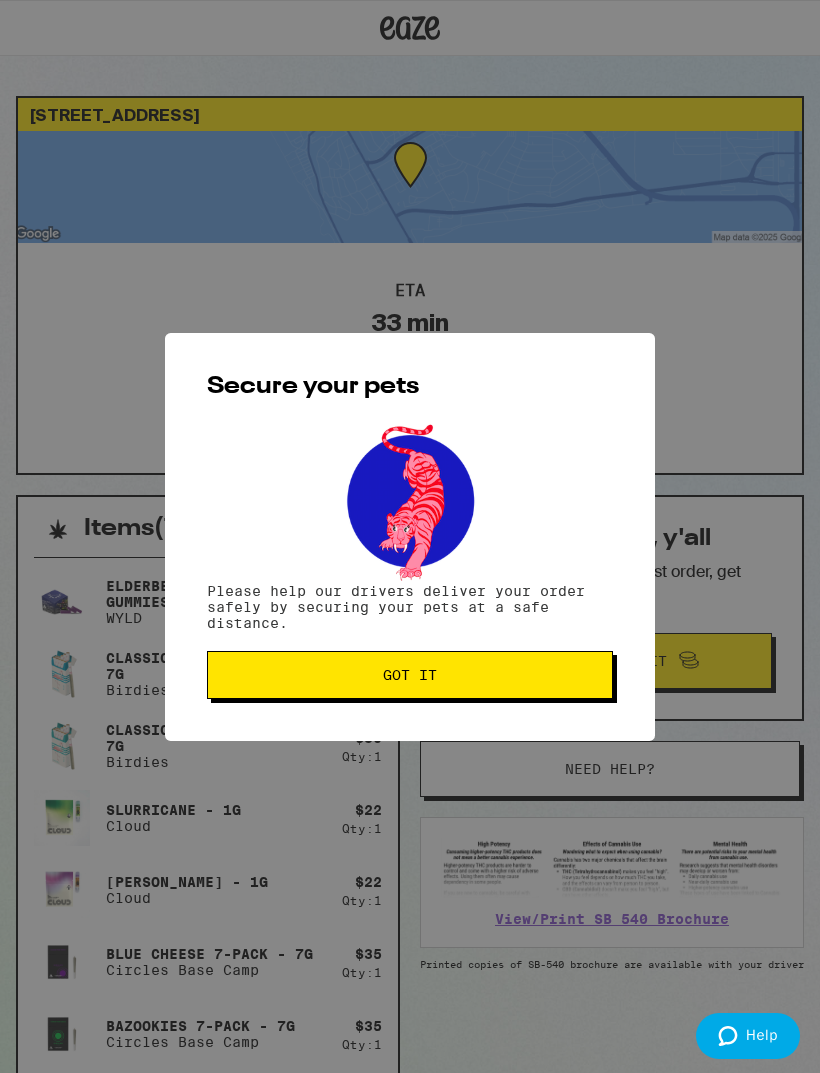 click on "Got it" at bounding box center [410, 675] 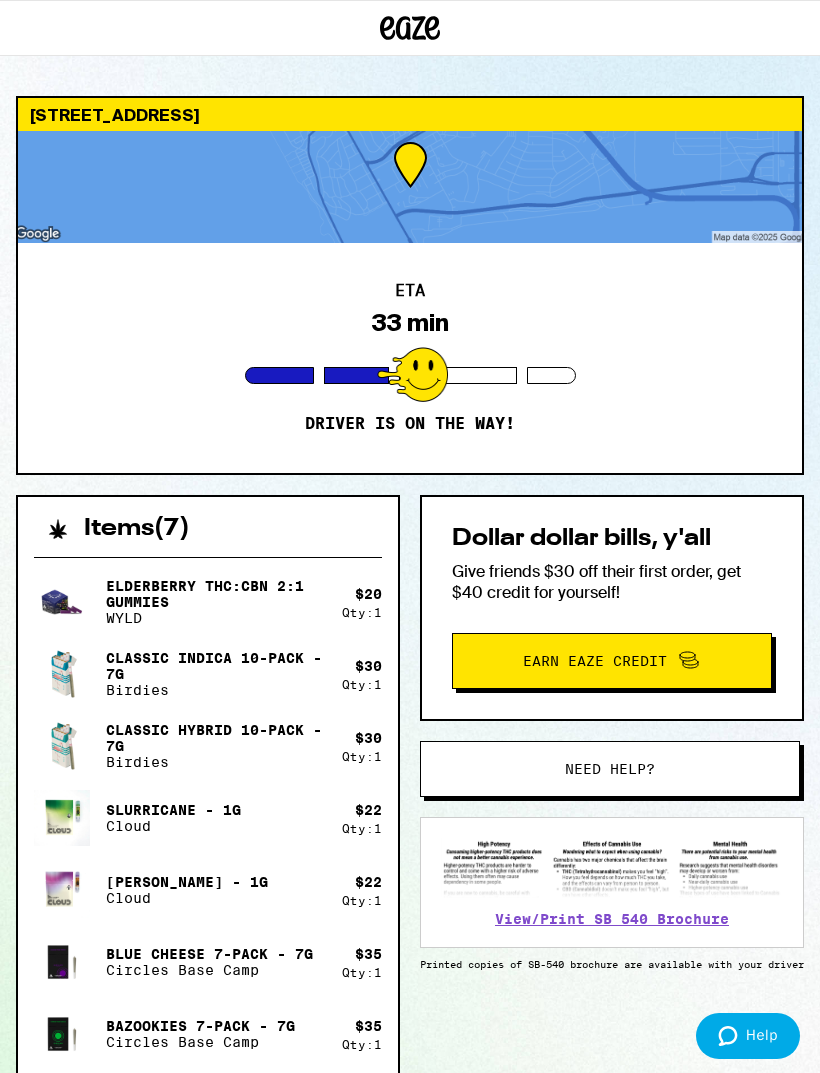 scroll, scrollTop: 0, scrollLeft: 0, axis: both 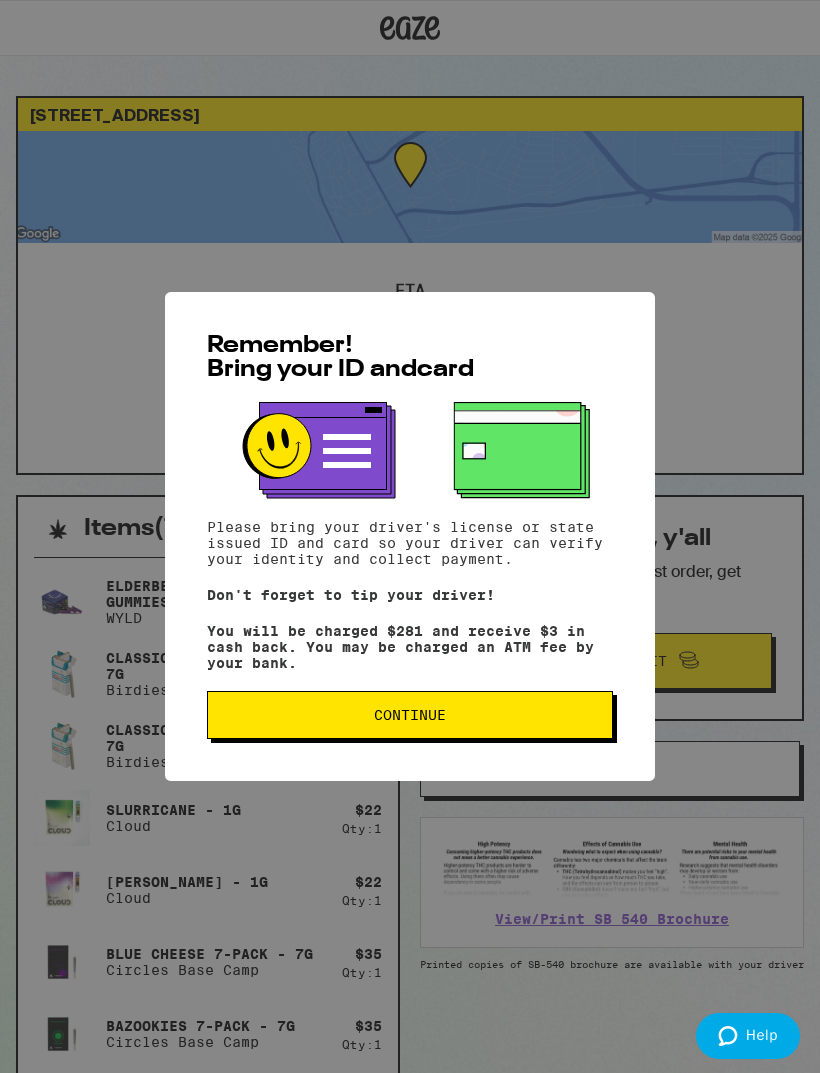 click on "Continue" at bounding box center (410, 715) 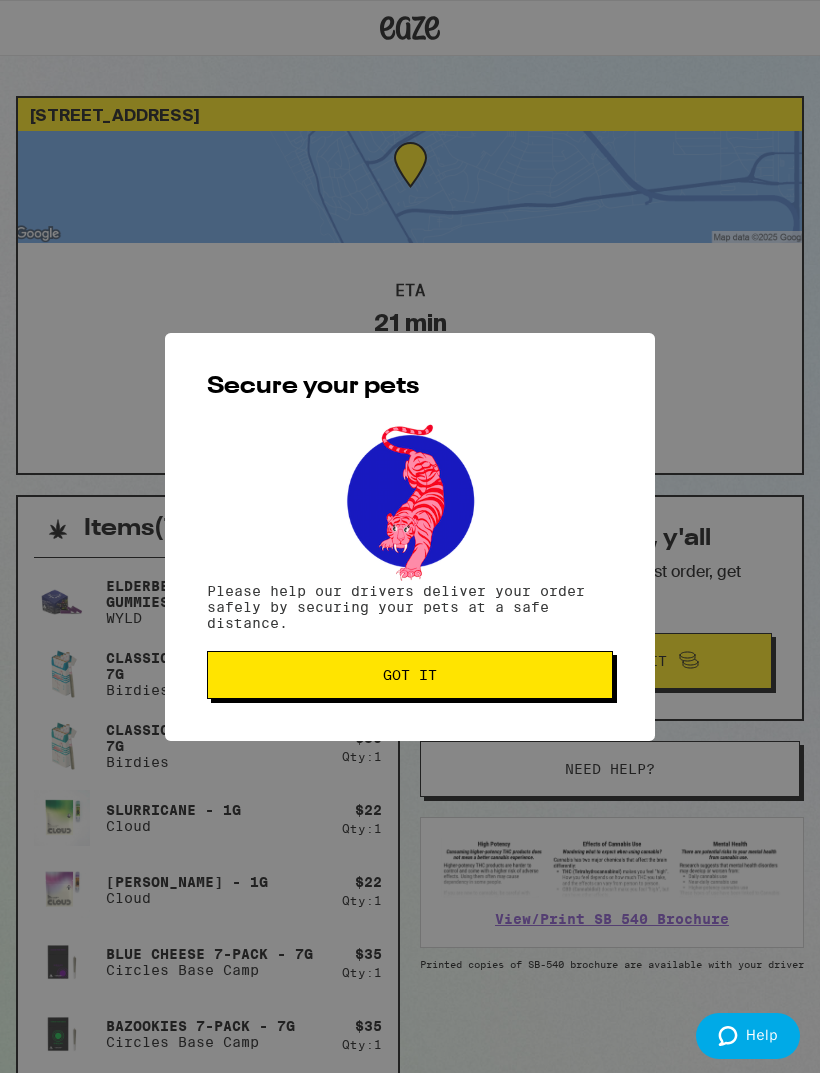click on "Secure your pets Please help our drivers deliver your order safely by securing your pets at a safe distance. Got it" at bounding box center (410, 536) 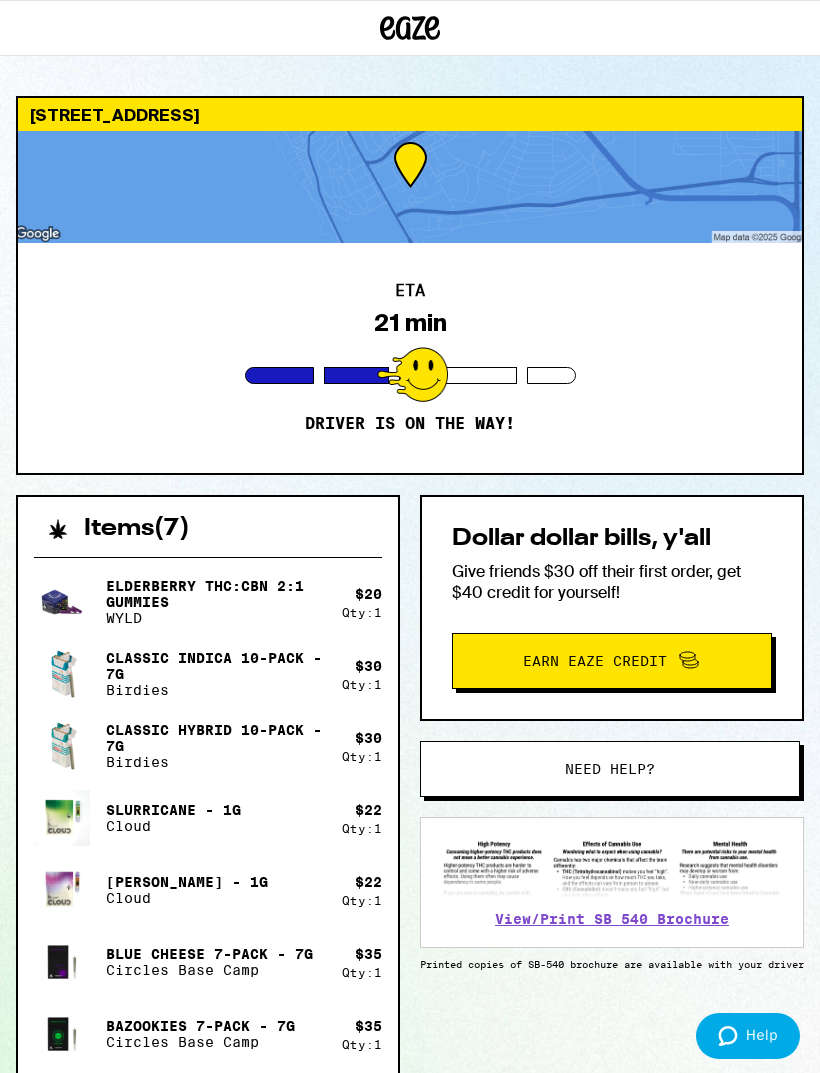 scroll, scrollTop: 0, scrollLeft: 0, axis: both 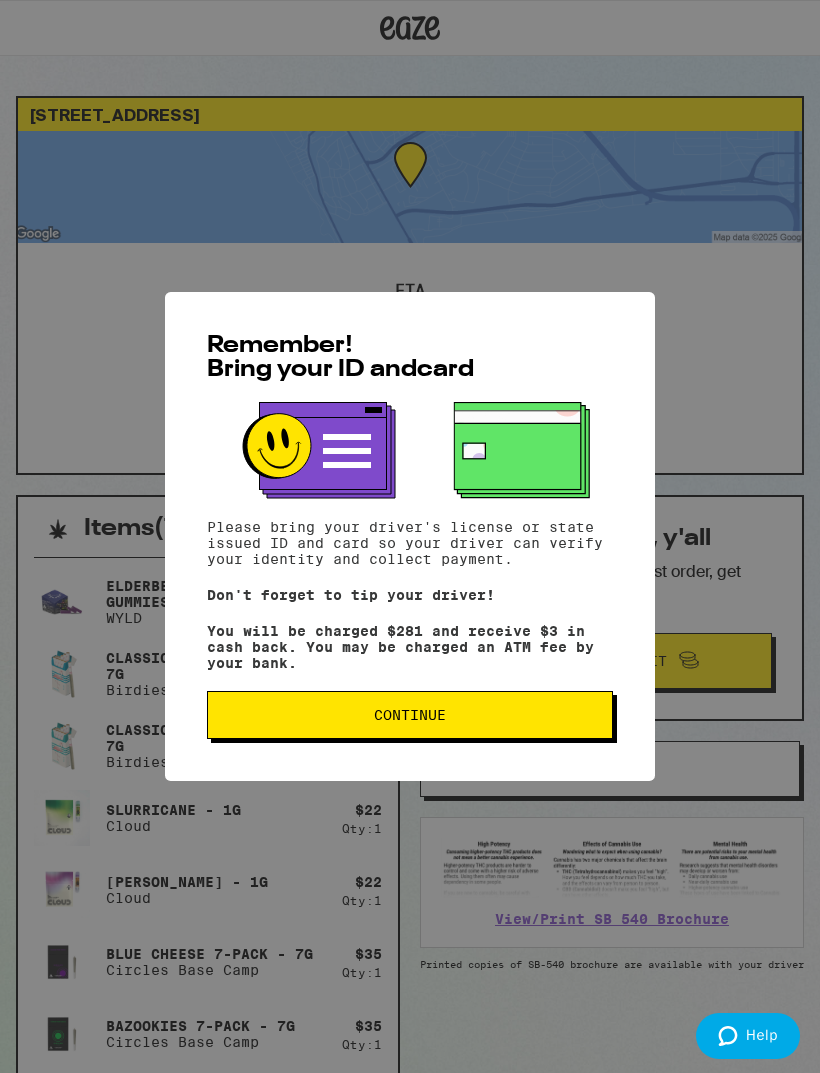 click on "Continue" at bounding box center (410, 715) 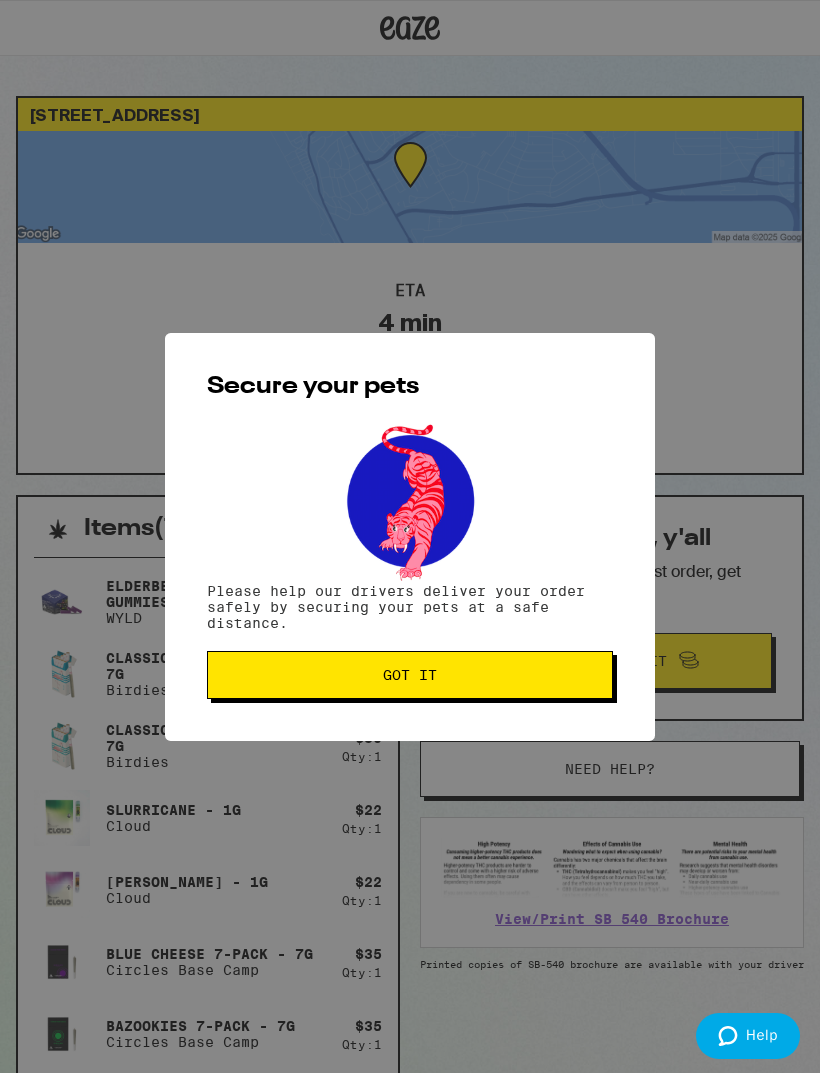 click on "Secure your pets Please help our drivers deliver your order safely by securing your pets at a safe distance. Got it" at bounding box center (410, 536) 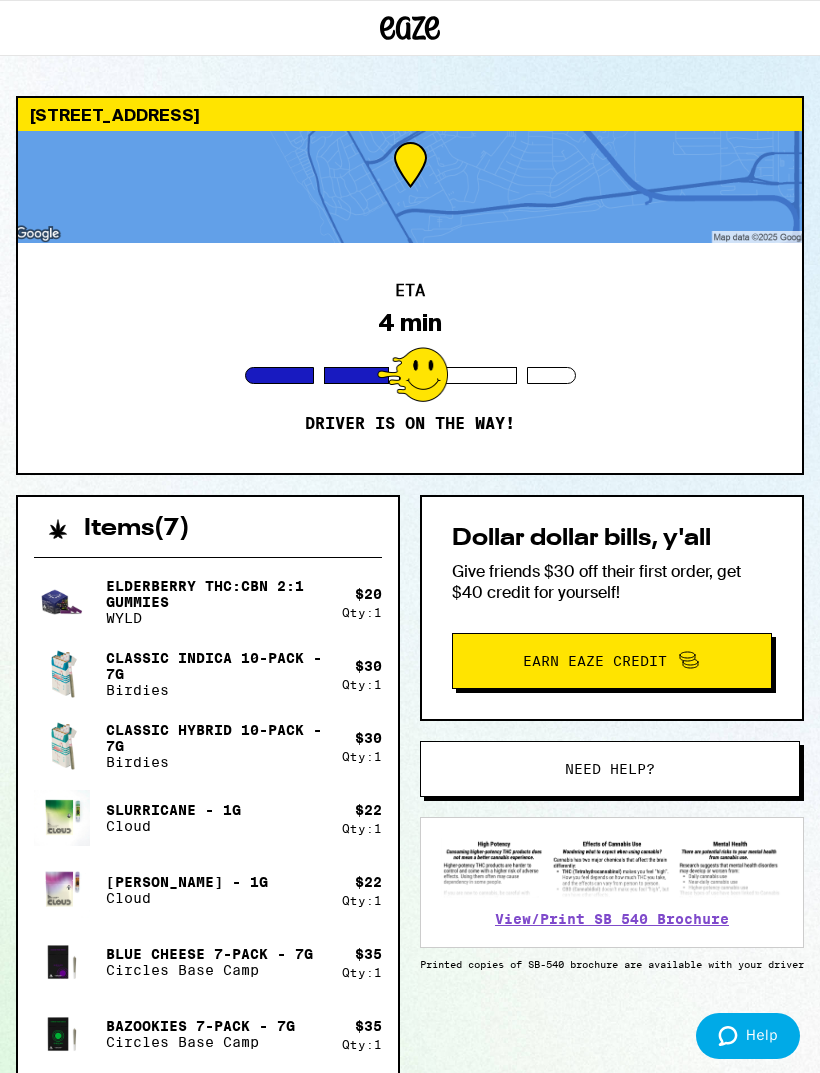 click on "Classic Indica 10-Pack - 7g" at bounding box center [216, 666] 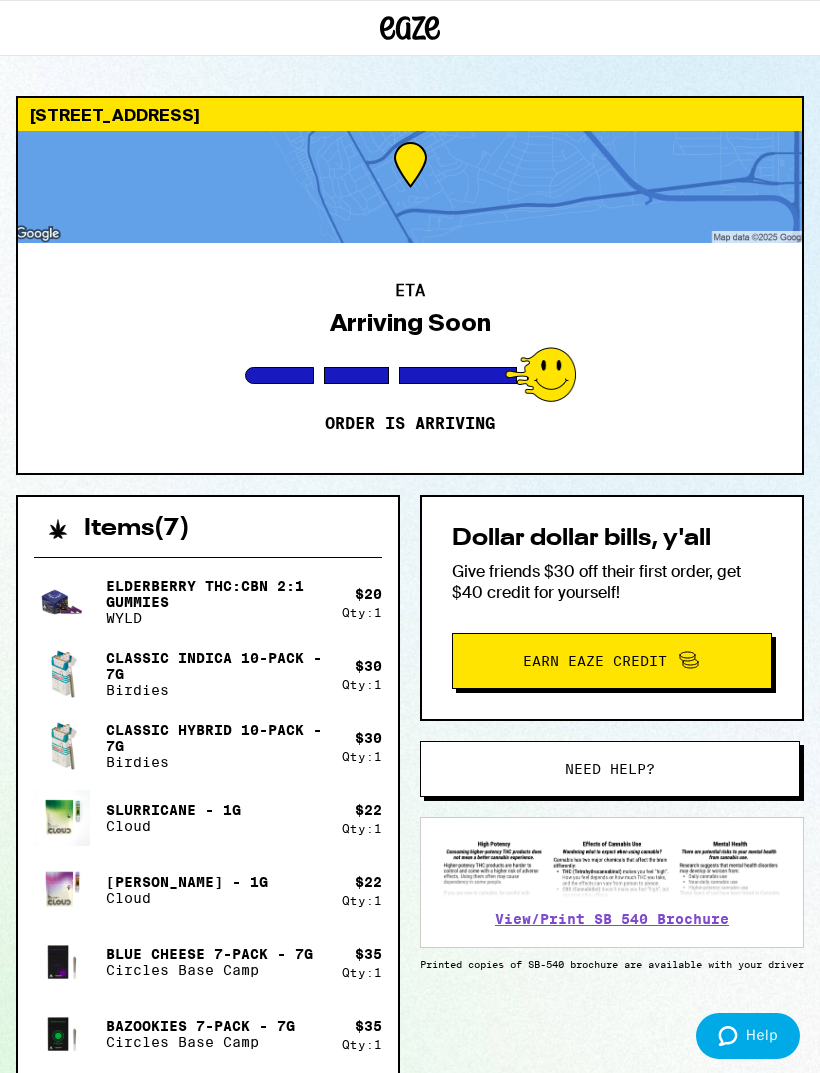 scroll, scrollTop: 0, scrollLeft: 0, axis: both 